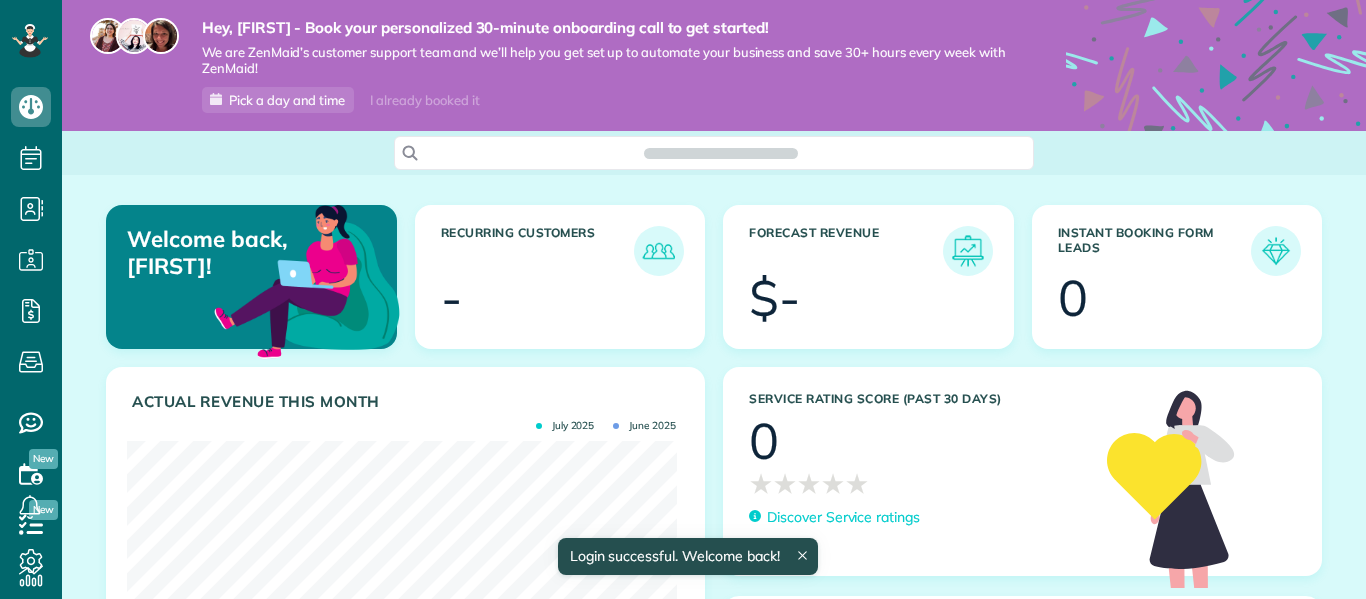 scroll, scrollTop: 0, scrollLeft: 0, axis: both 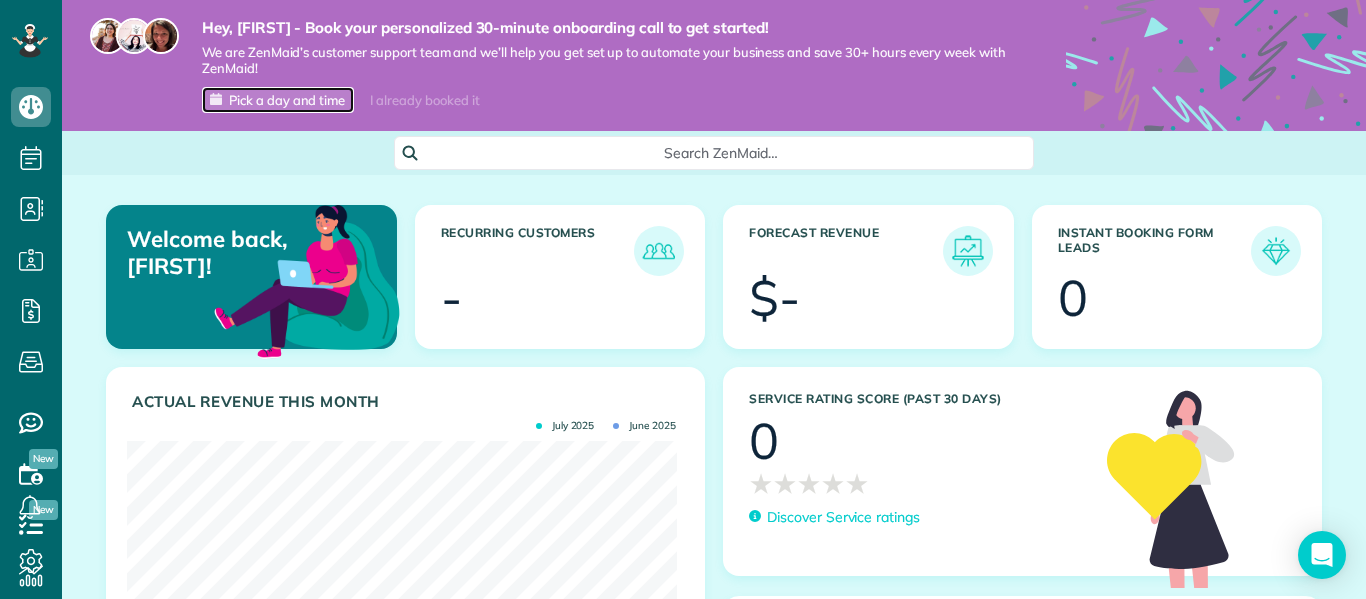 click on "Pick a day and time" at bounding box center [287, 100] 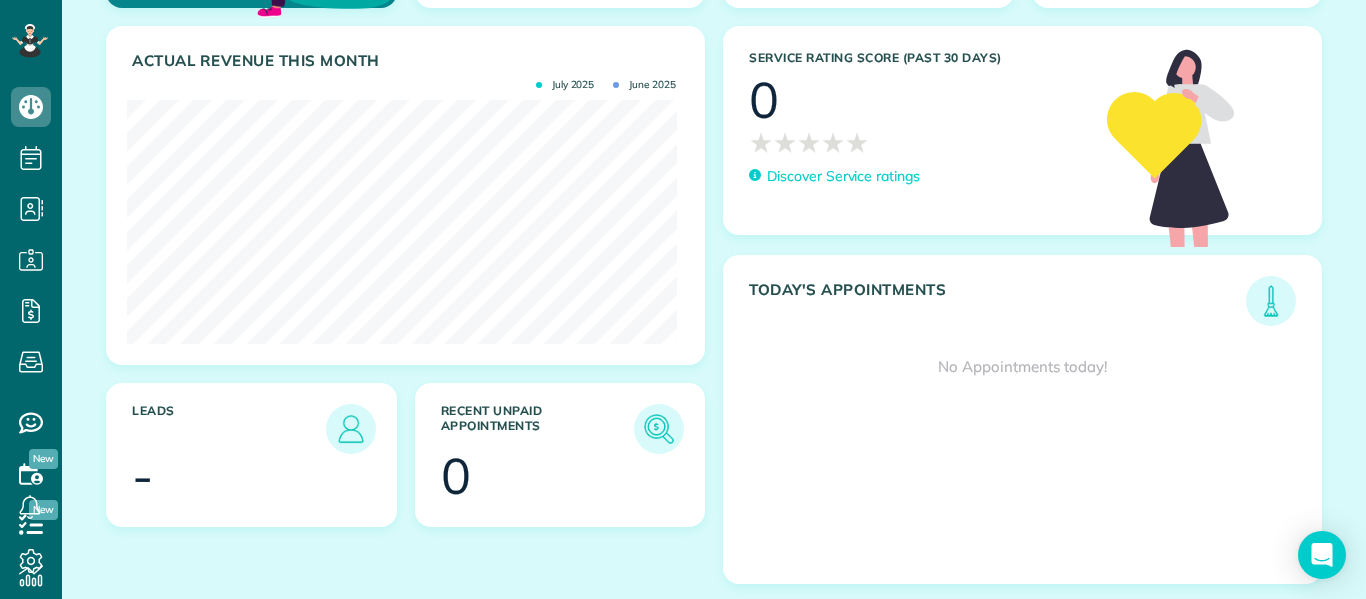 scroll, scrollTop: 344, scrollLeft: 0, axis: vertical 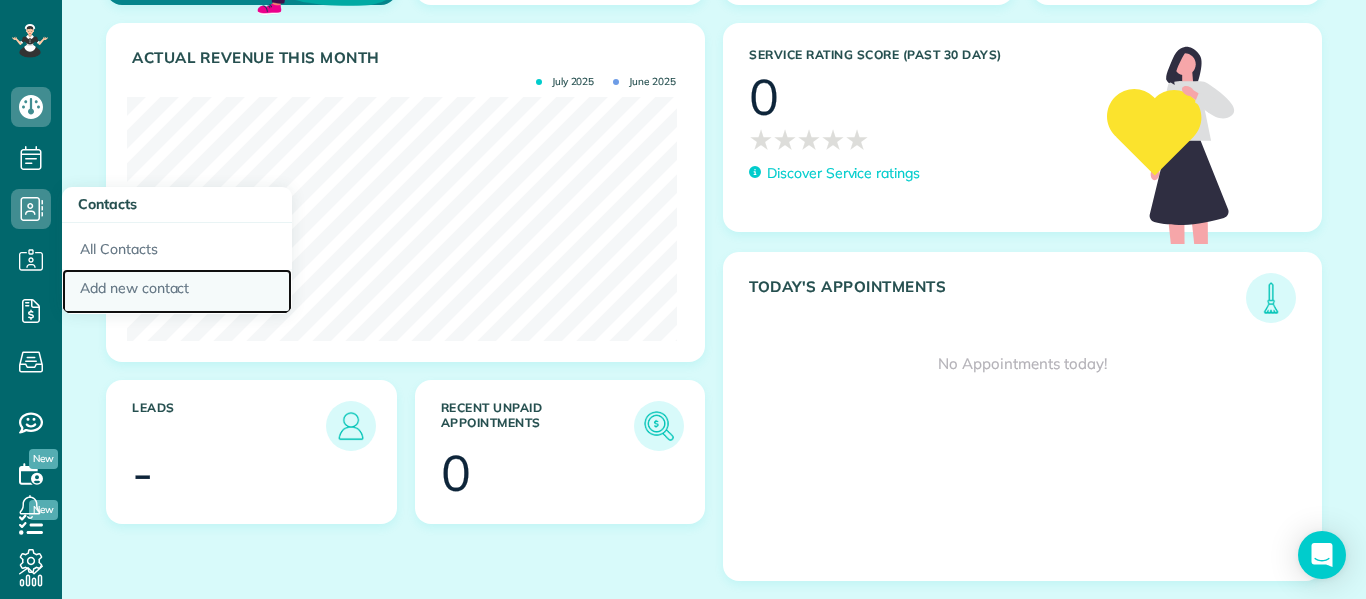 click on "Add new contact" at bounding box center [177, 292] 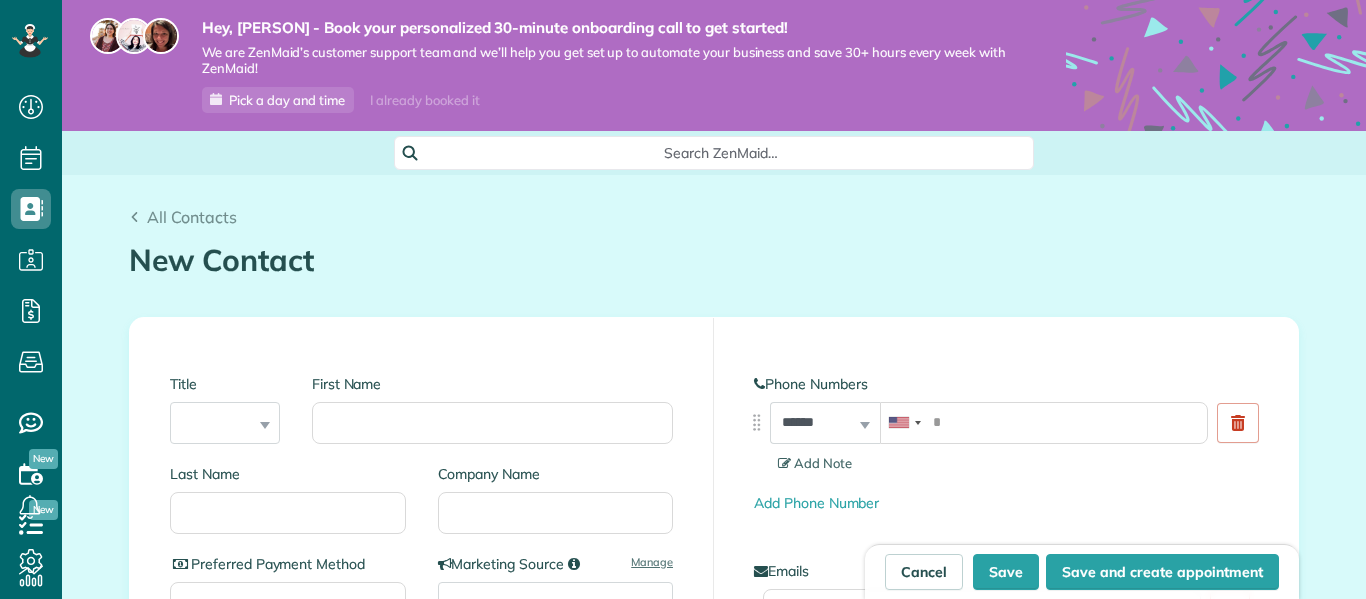 scroll, scrollTop: 0, scrollLeft: 0, axis: both 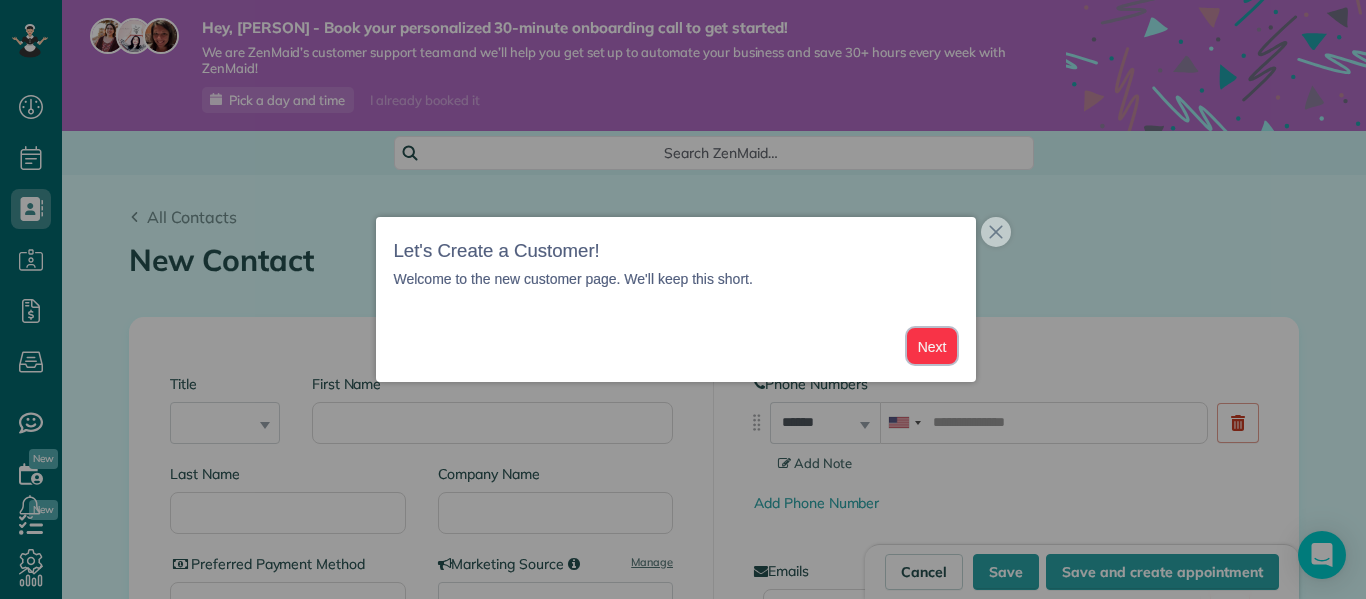 click on "Next" at bounding box center (932, 346) 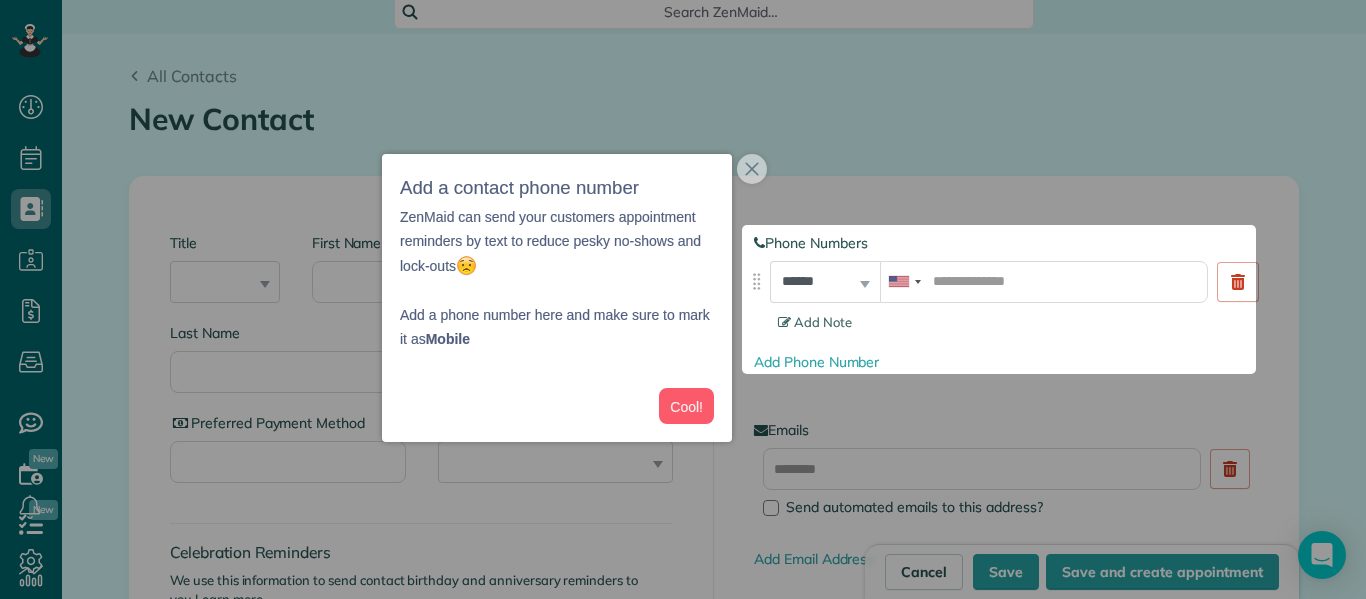 scroll, scrollTop: 144, scrollLeft: 0, axis: vertical 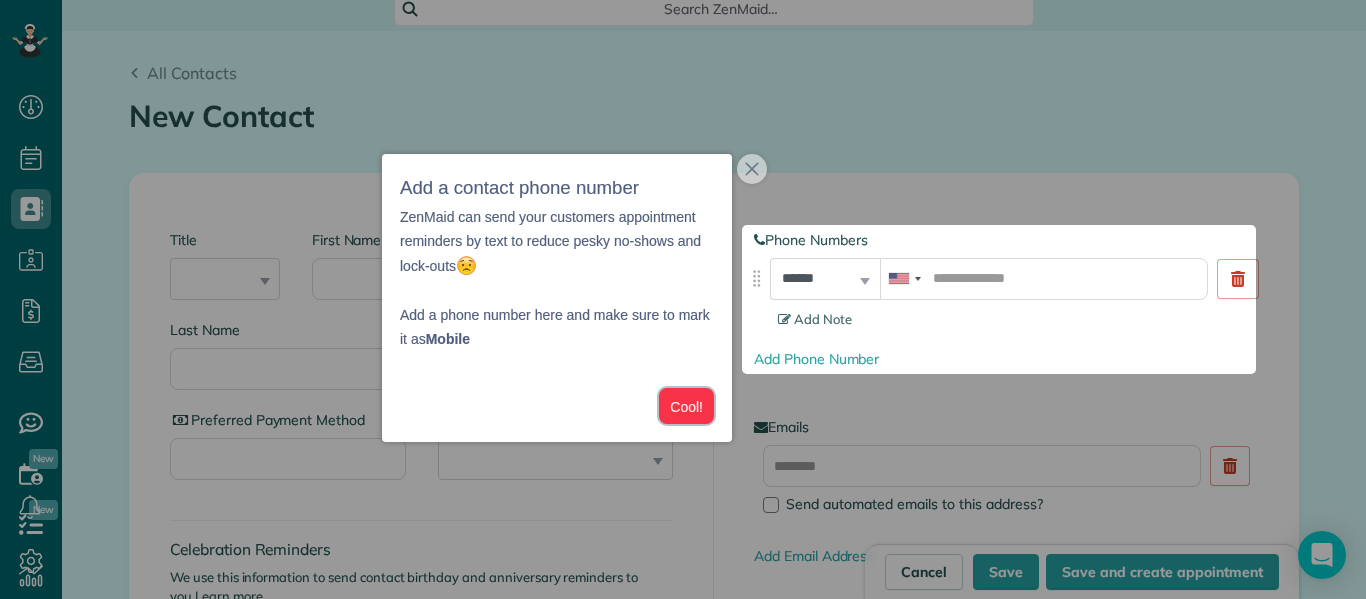 click on "Cool!" at bounding box center [686, 406] 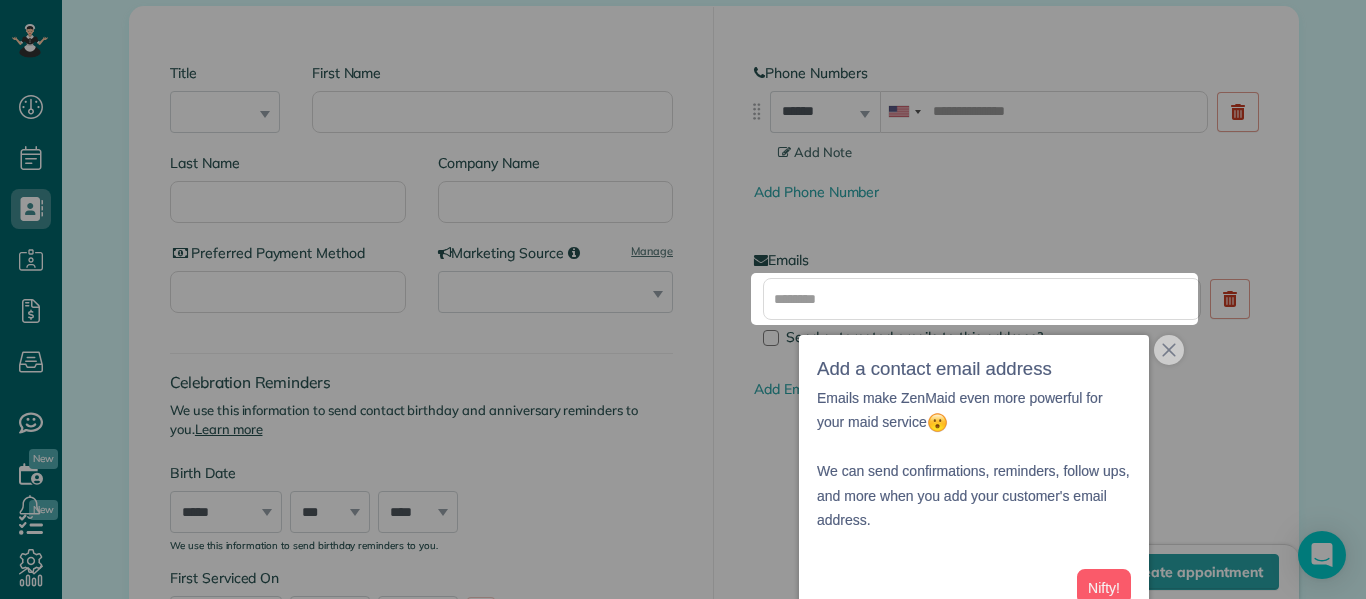 scroll, scrollTop: 311, scrollLeft: 0, axis: vertical 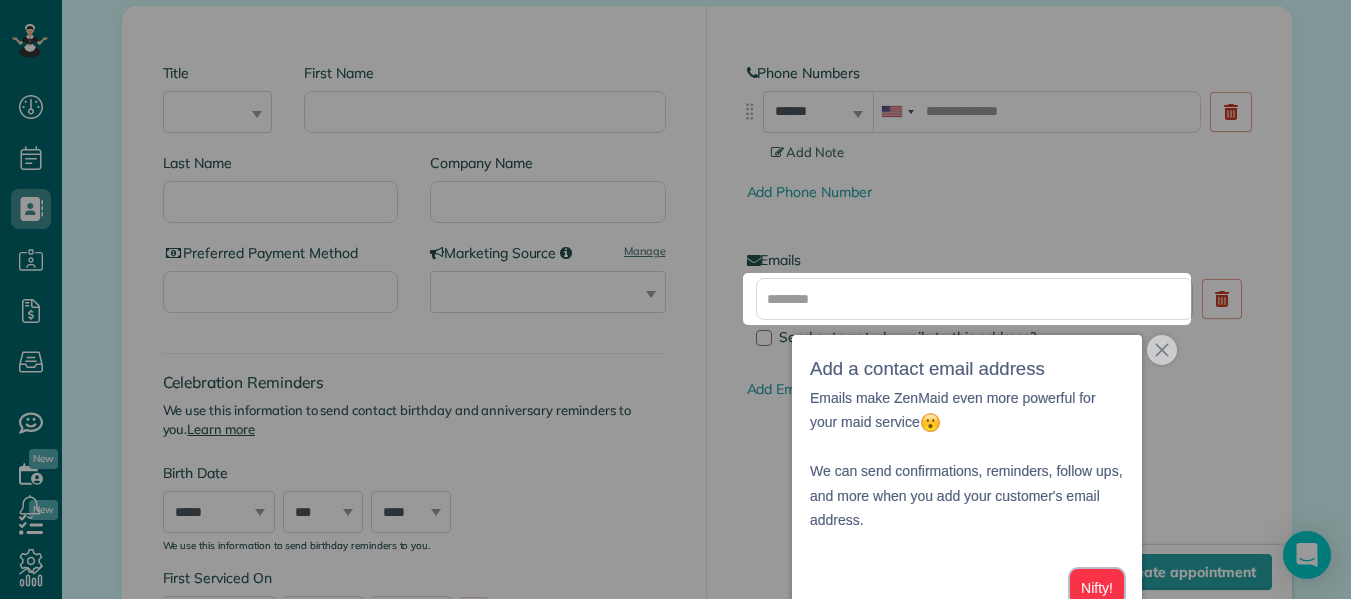 click on "Nifty!" at bounding box center [1097, 587] 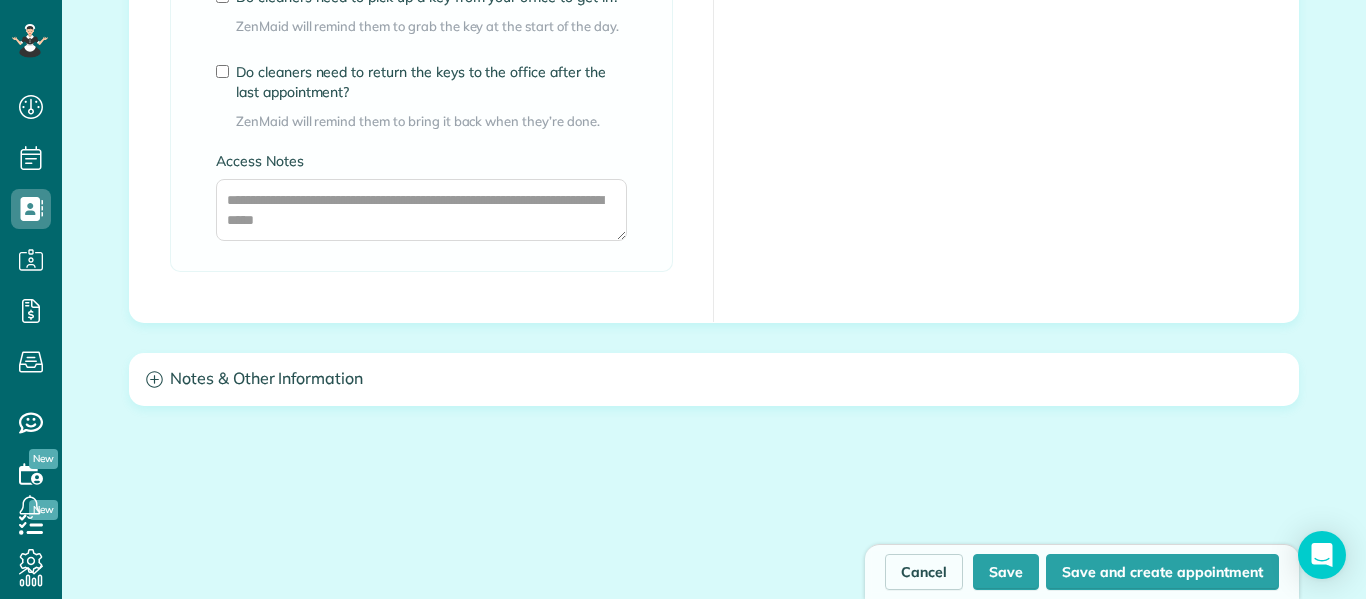 scroll, scrollTop: 1823, scrollLeft: 0, axis: vertical 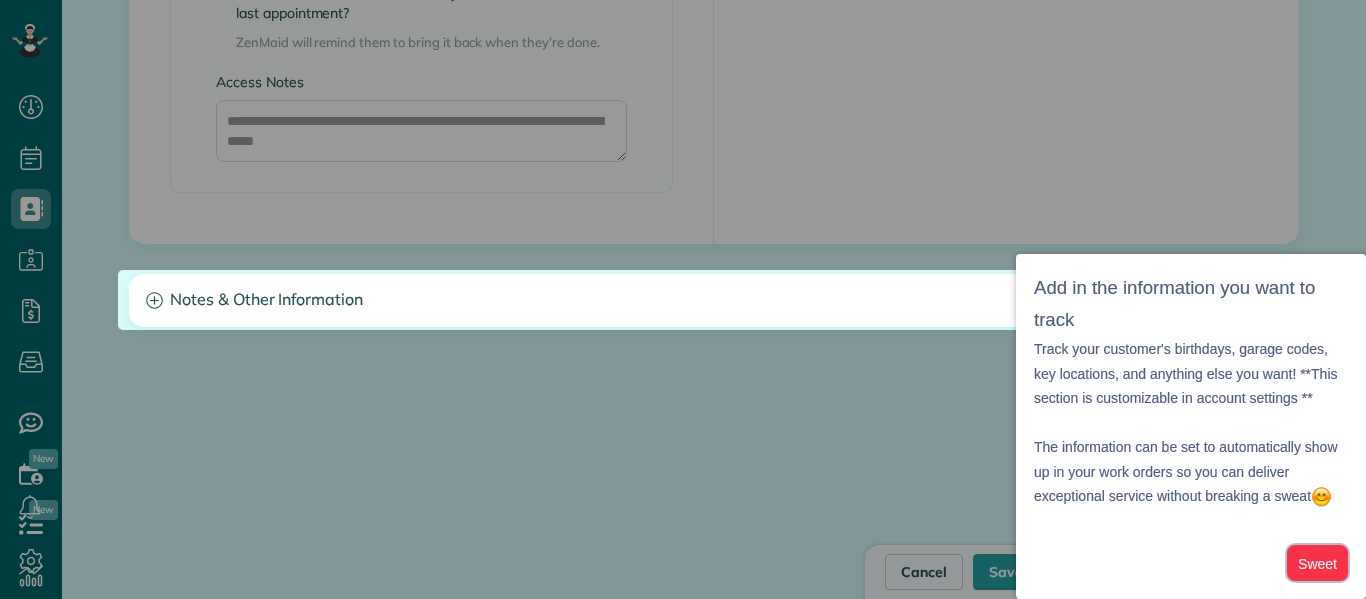 click on "Sweet" at bounding box center (1317, 563) 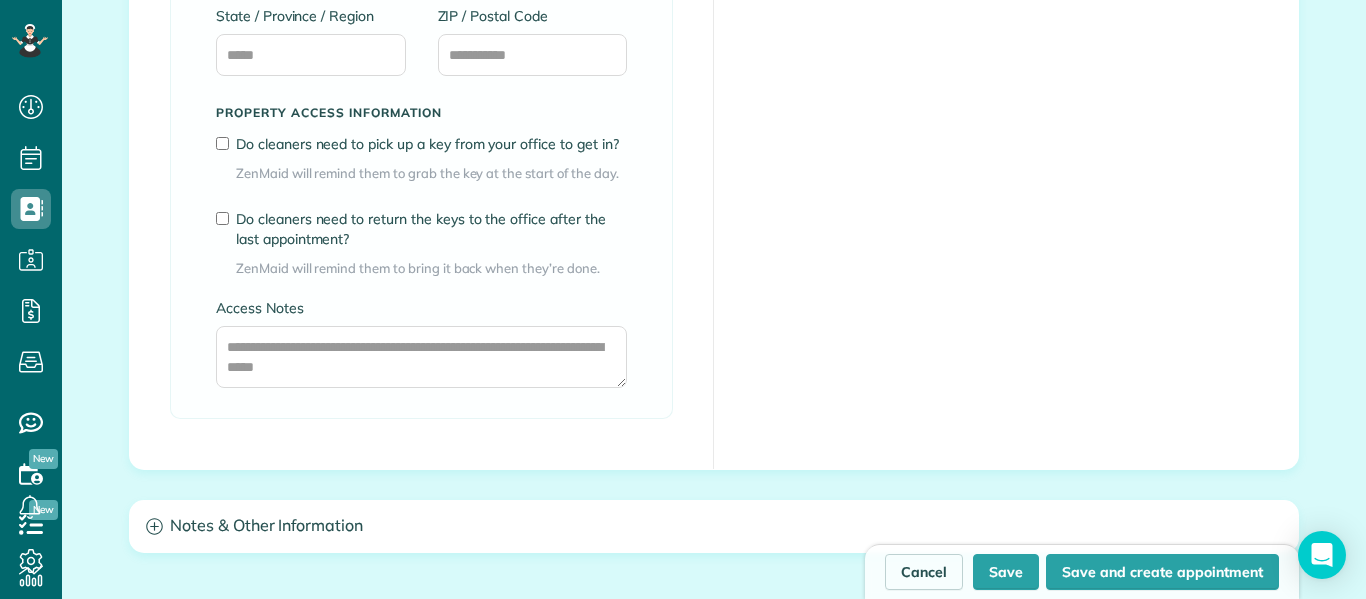 scroll, scrollTop: 1941, scrollLeft: 0, axis: vertical 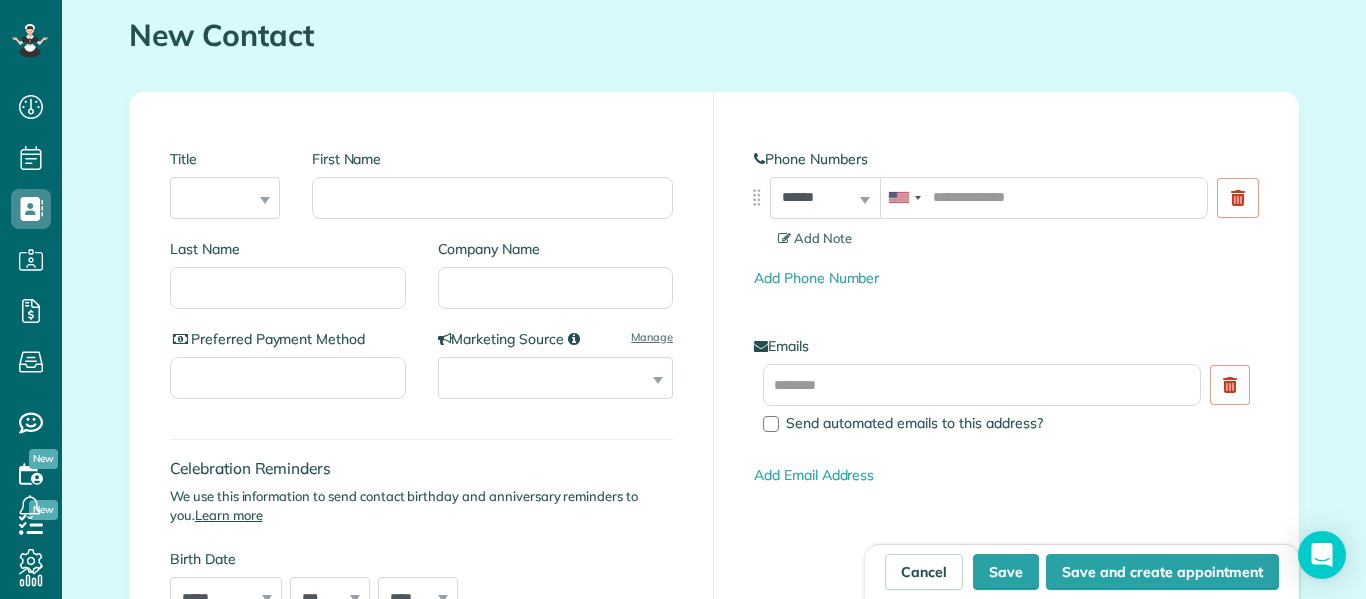 click on "Title
***
****
***
***" at bounding box center [225, 184] 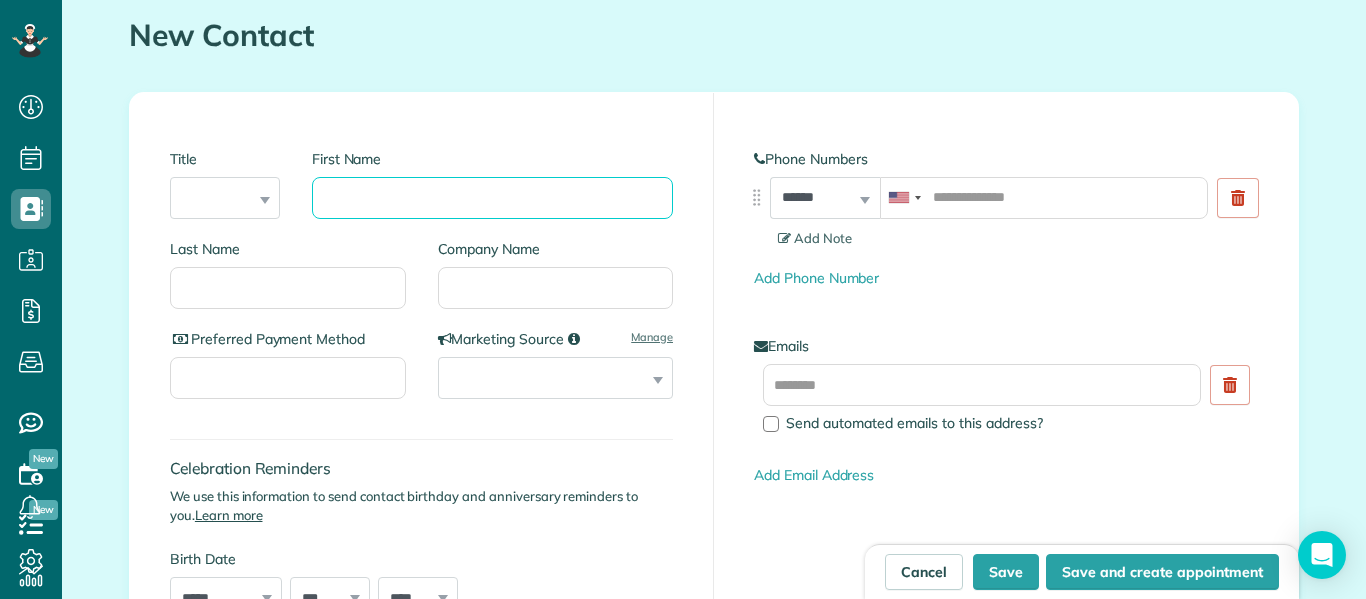 click on "First Name" at bounding box center (492, 198) 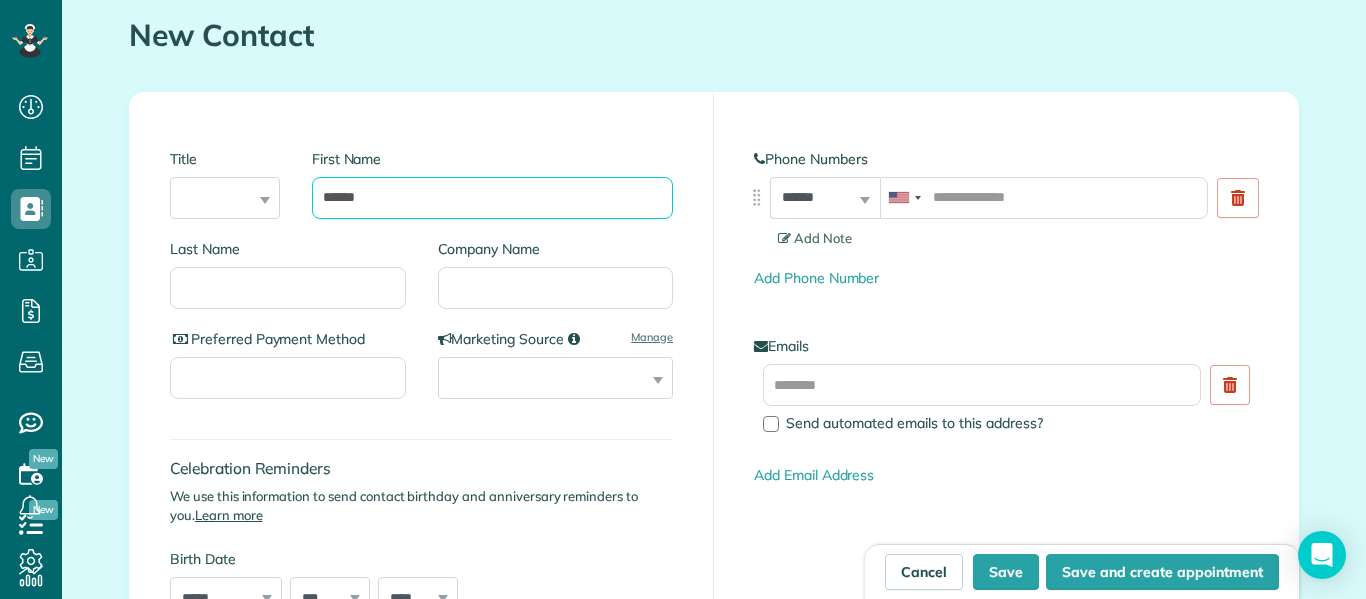 type on "*****" 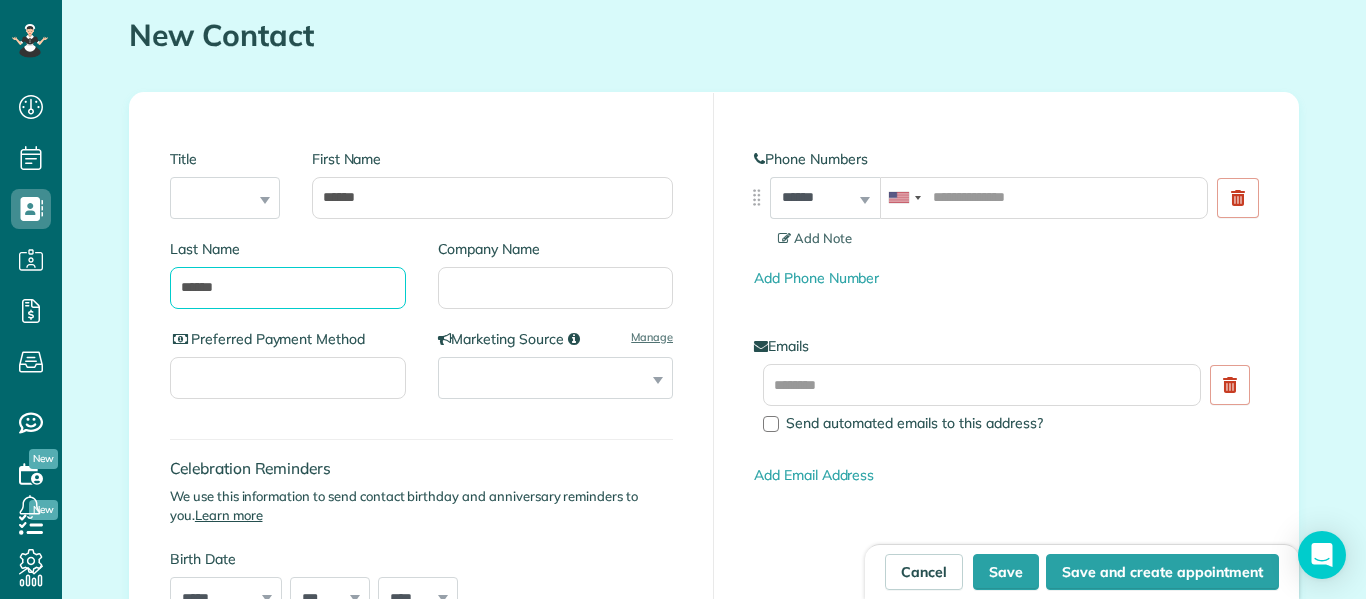 type on "******" 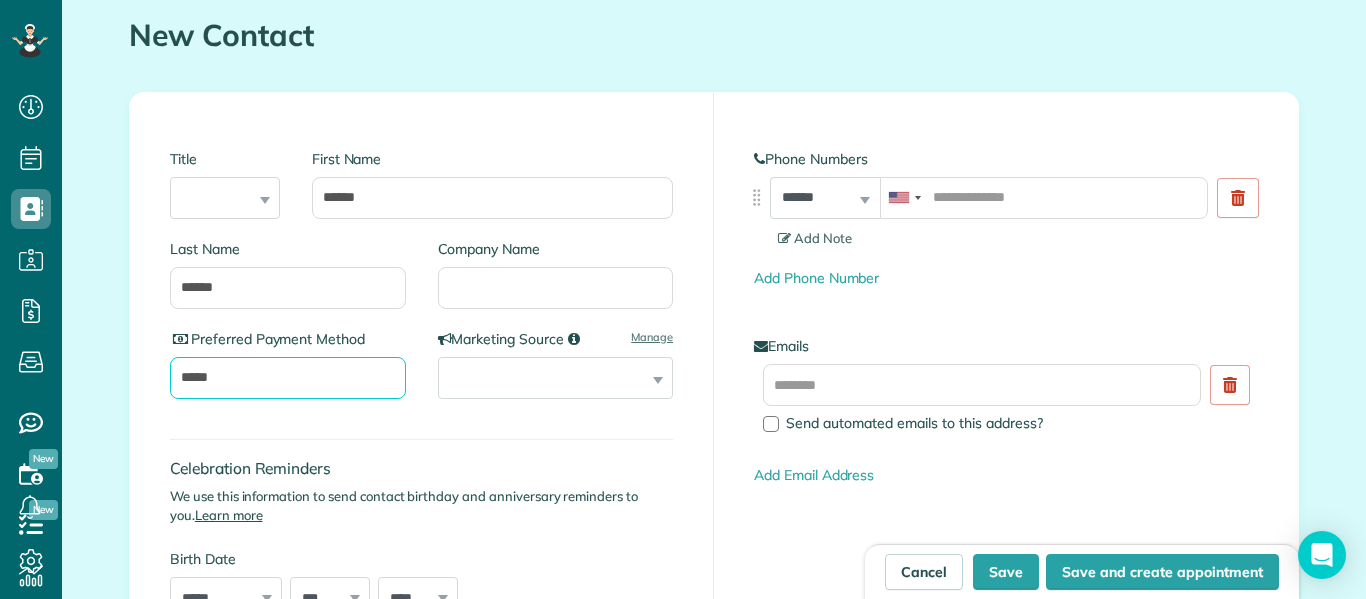 type on "*****" 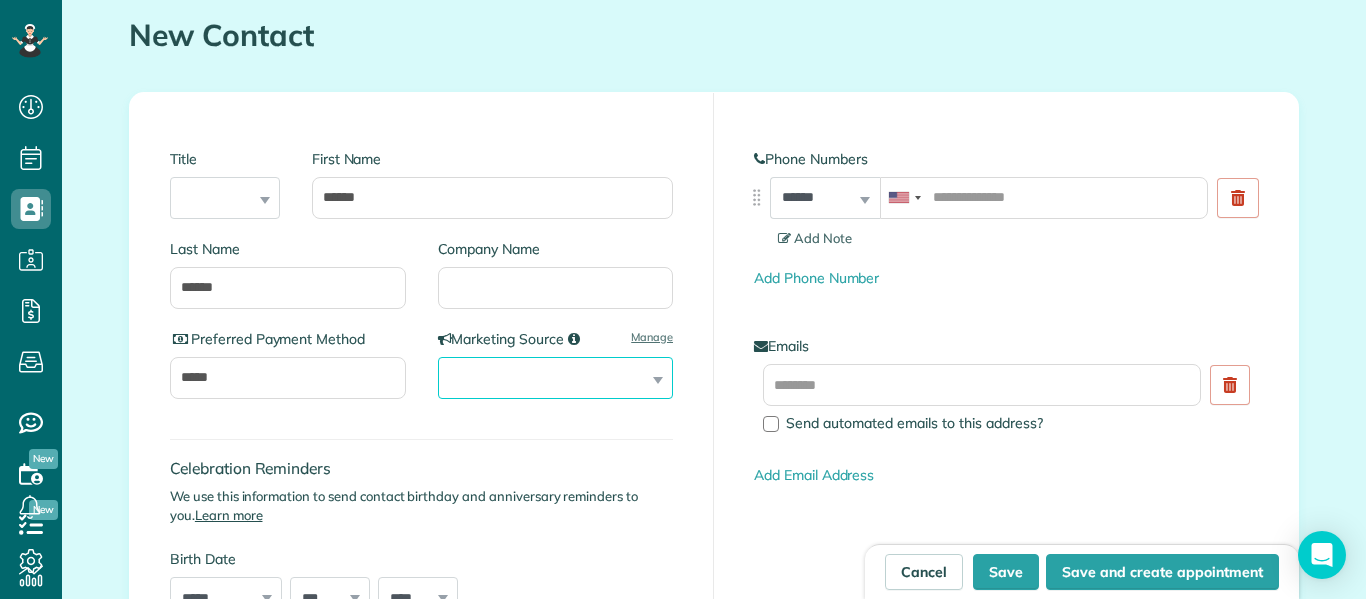 click on "**********" at bounding box center [556, 378] 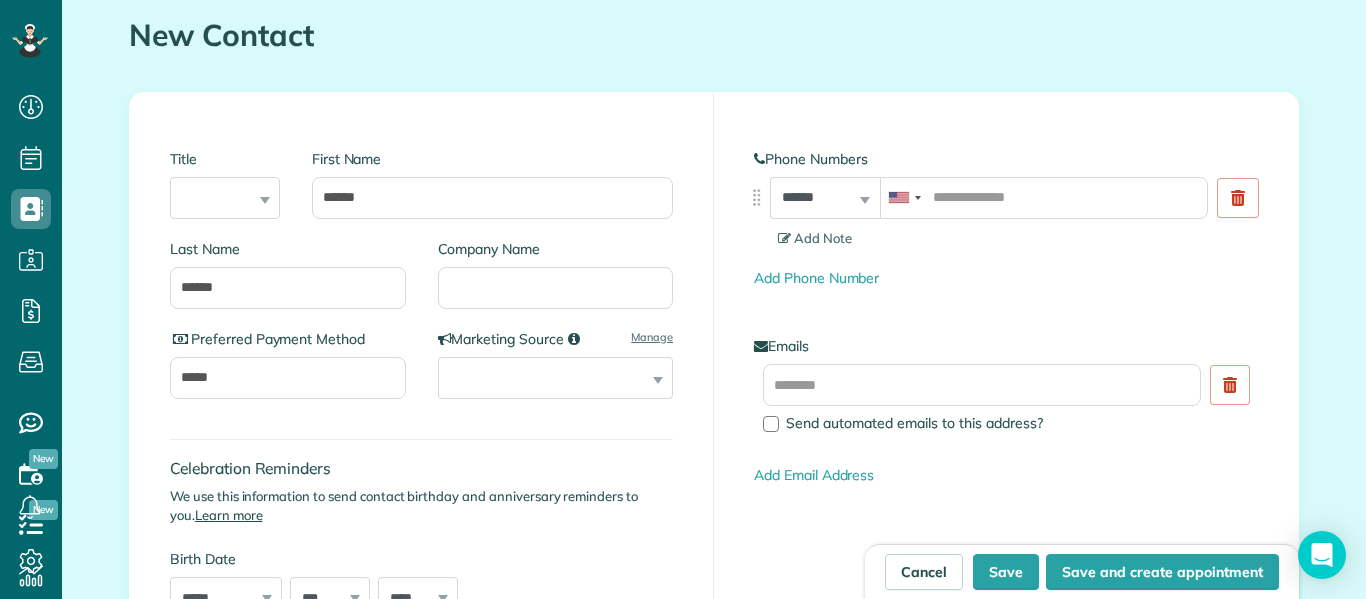 click on "**********" at bounding box center [422, 438] 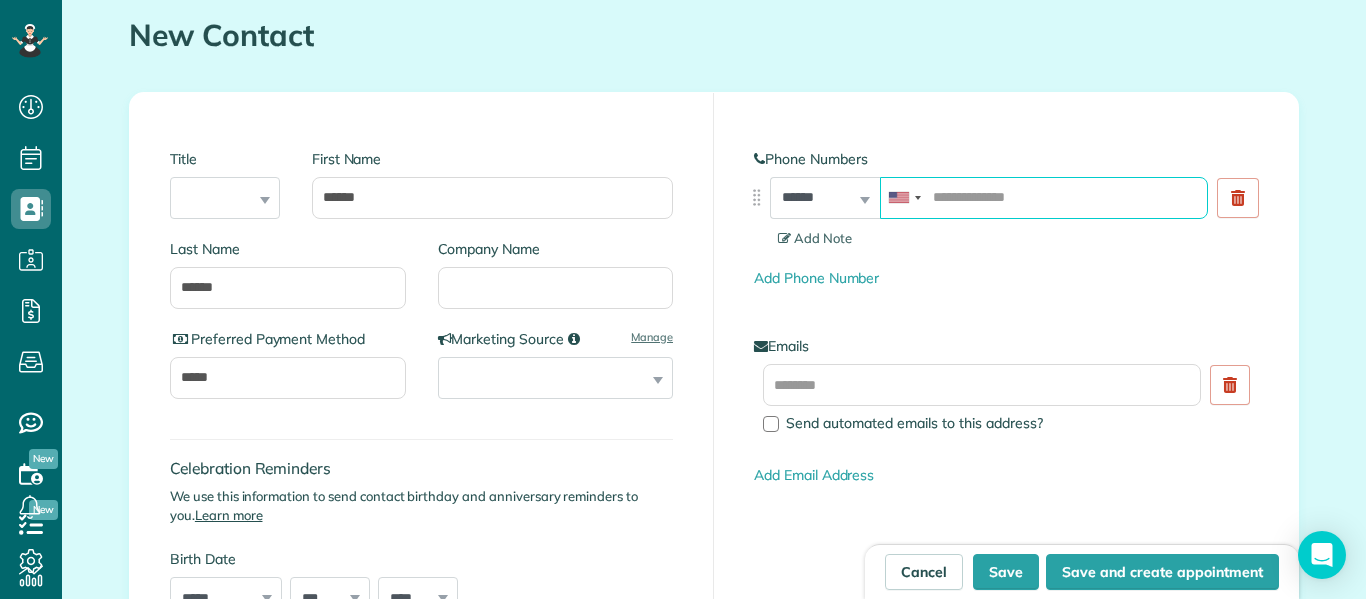 click at bounding box center (1044, 198) 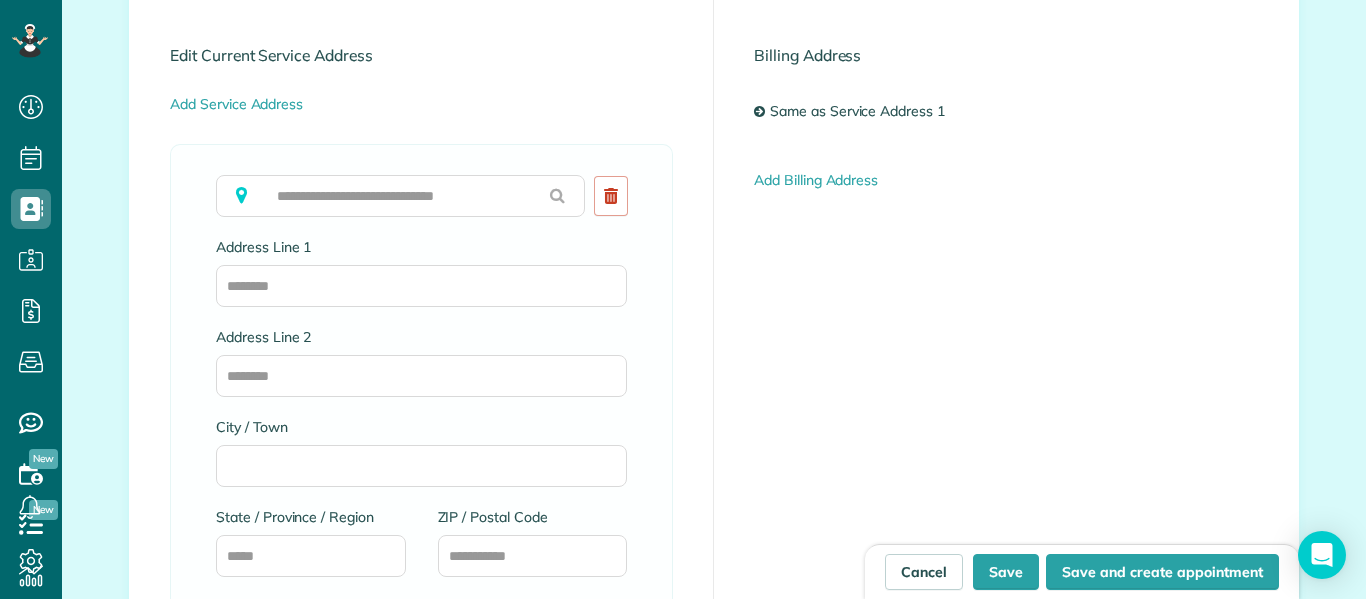 scroll, scrollTop: 1105, scrollLeft: 0, axis: vertical 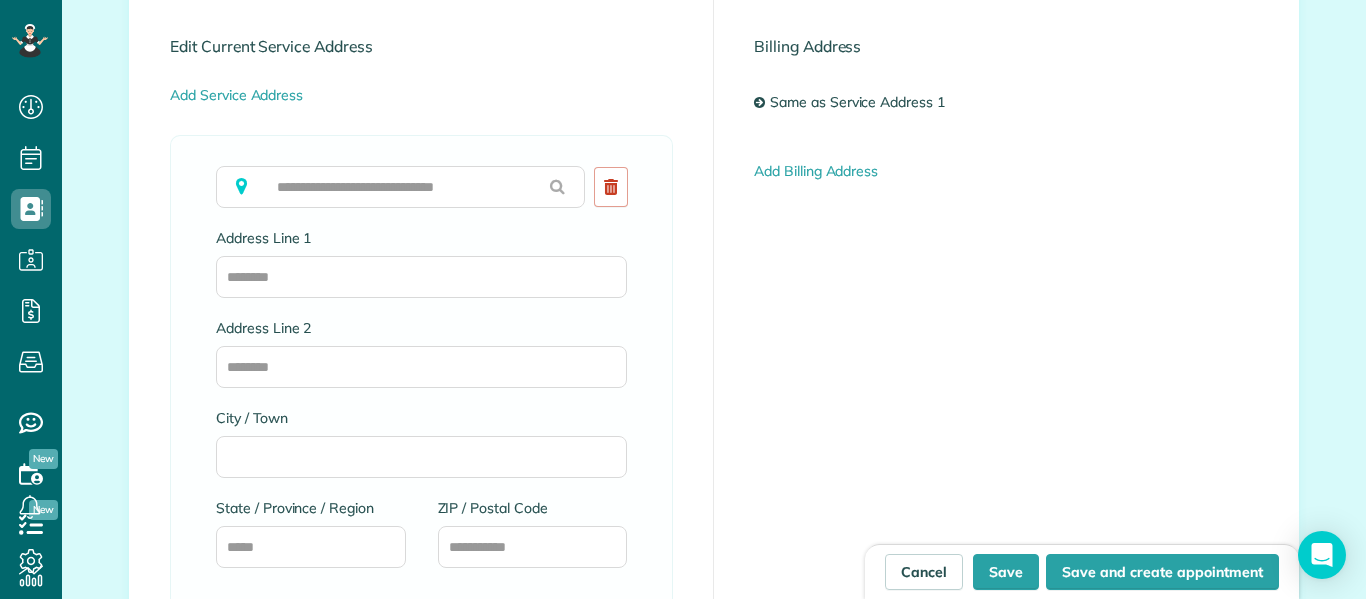 type on "**********" 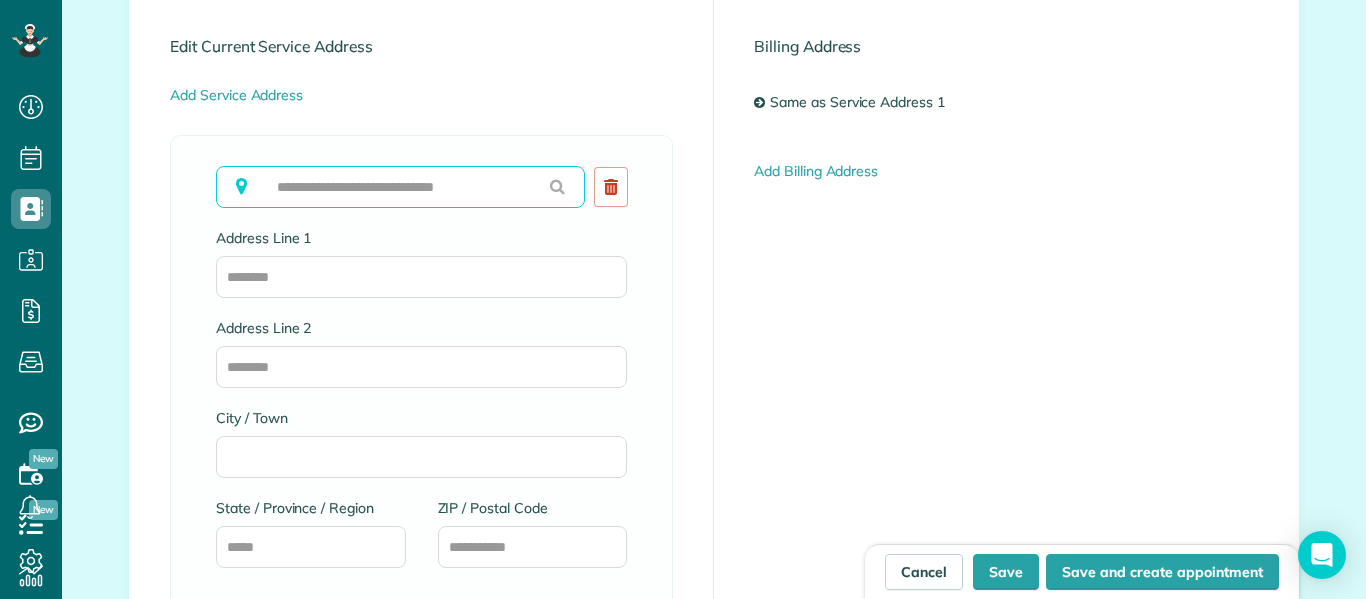 click at bounding box center (400, 187) 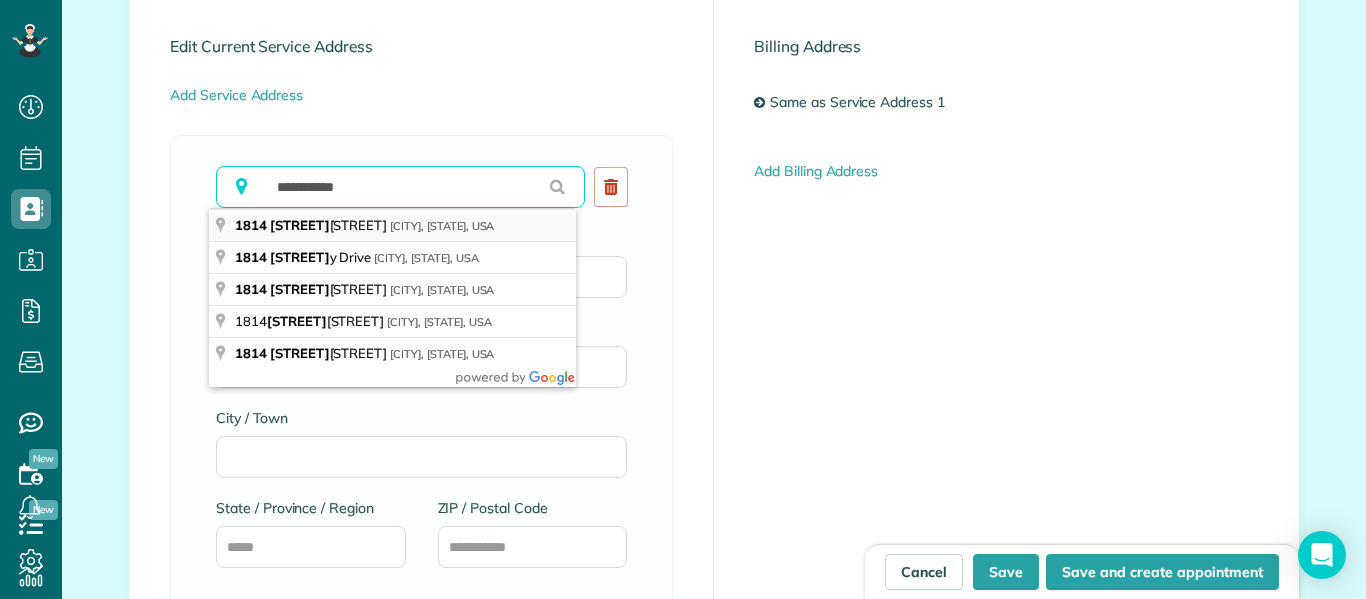 type on "**********" 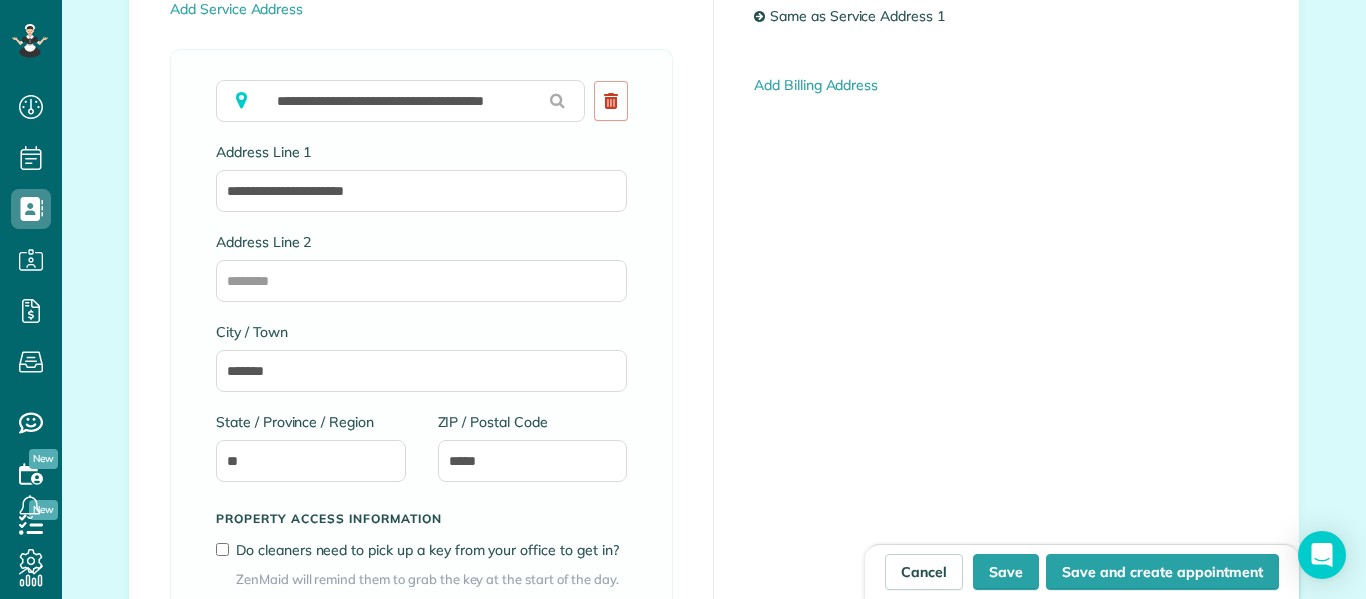 scroll, scrollTop: 1196, scrollLeft: 0, axis: vertical 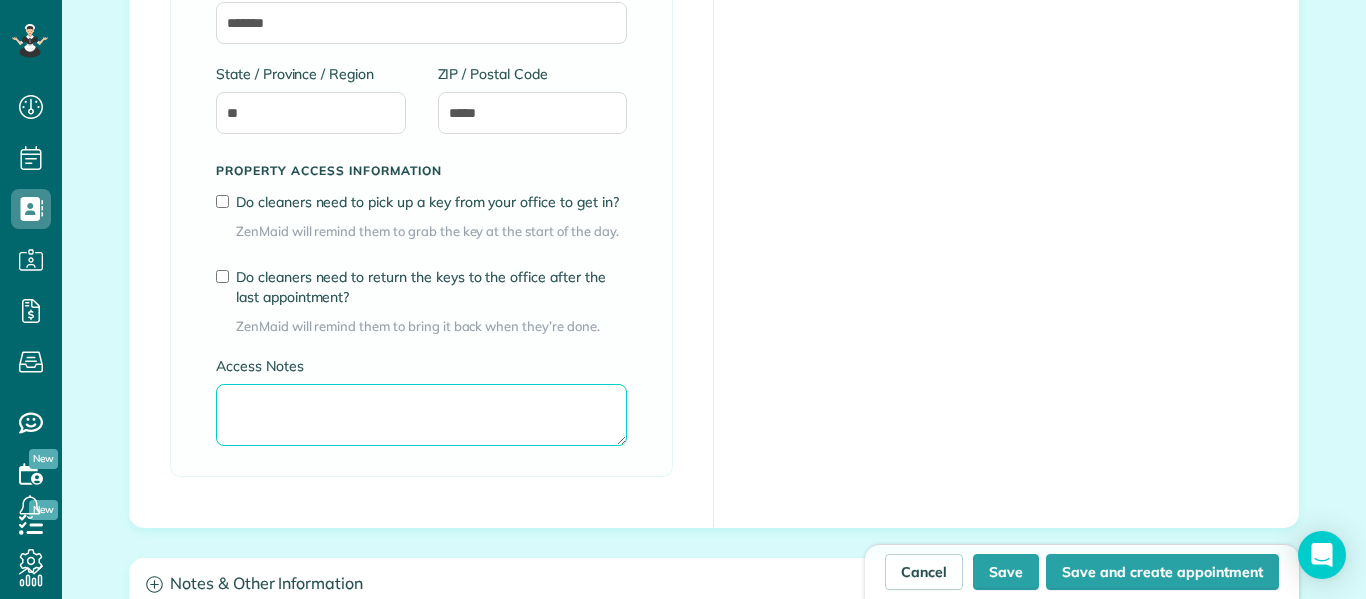 click on "Access Notes" at bounding box center (421, 415) 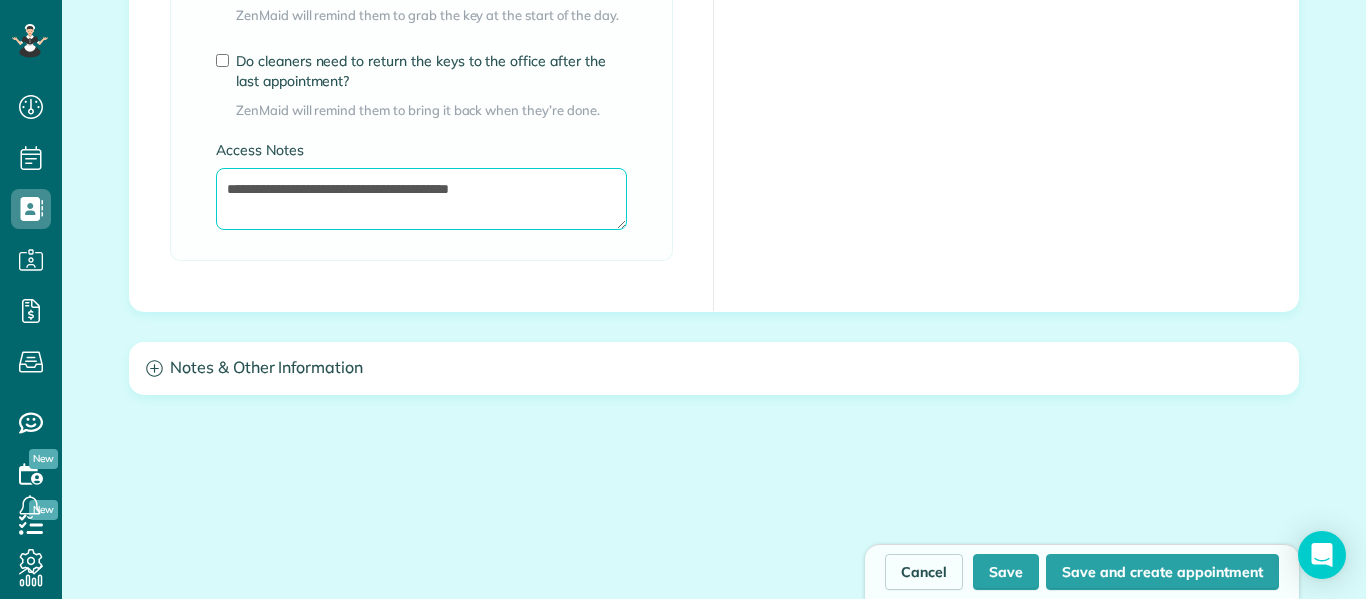 scroll, scrollTop: 1783, scrollLeft: 0, axis: vertical 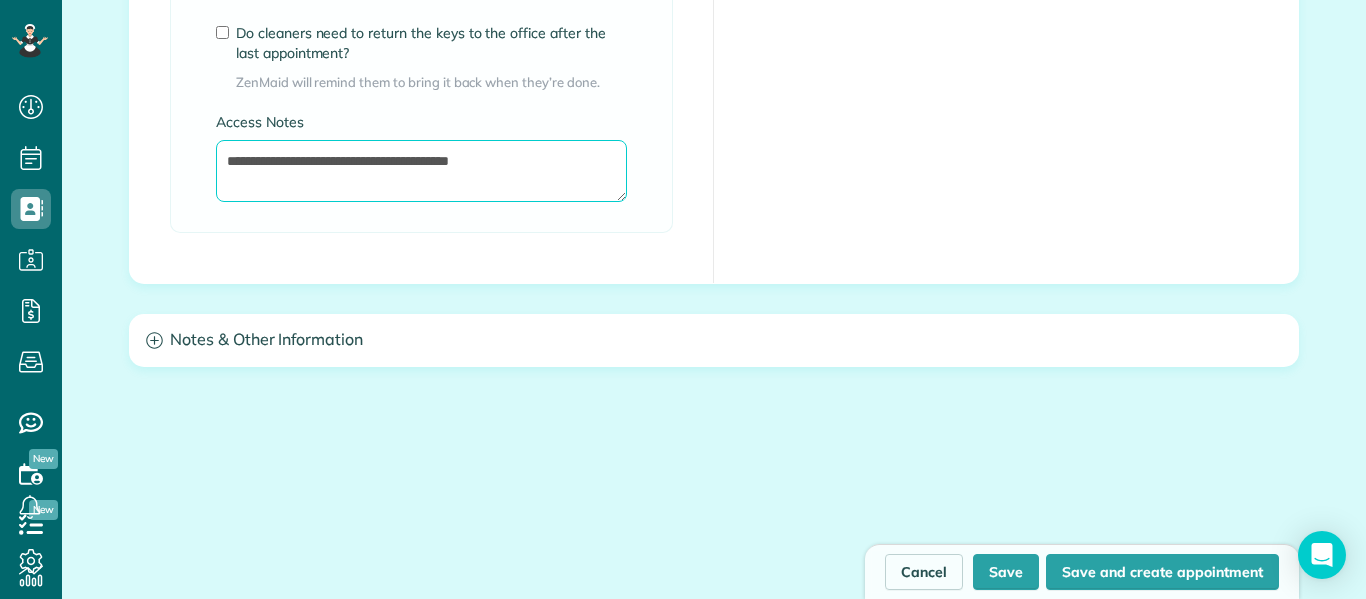 type on "**********" 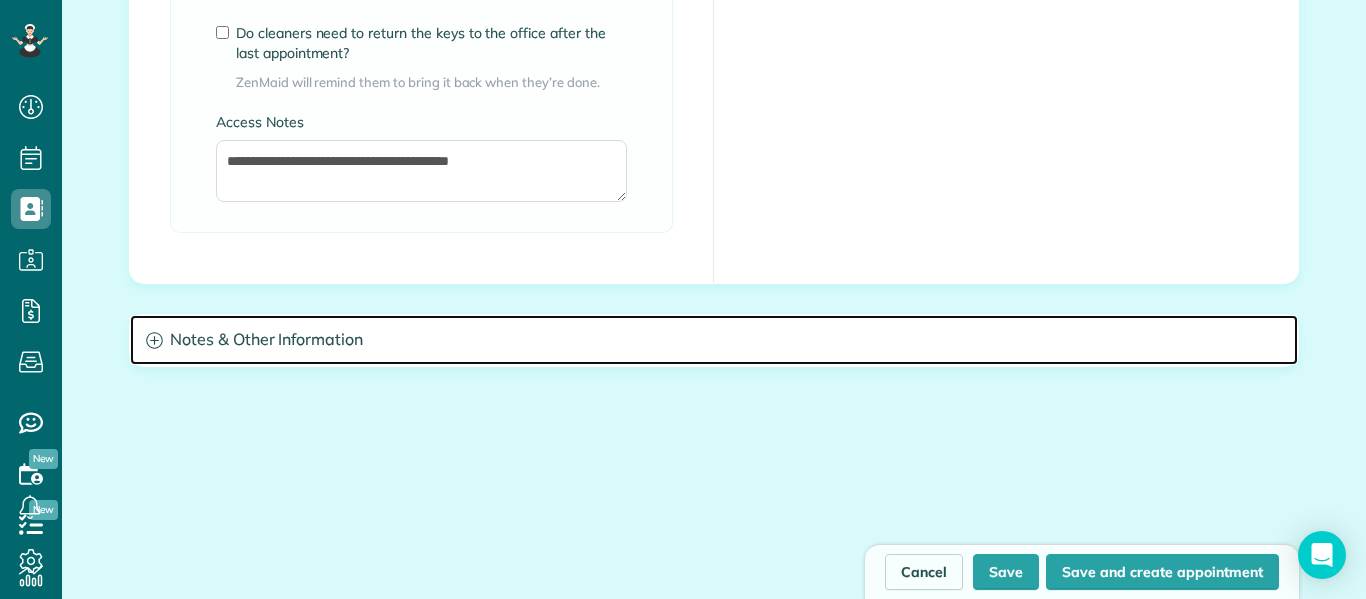 click at bounding box center (154, 340) 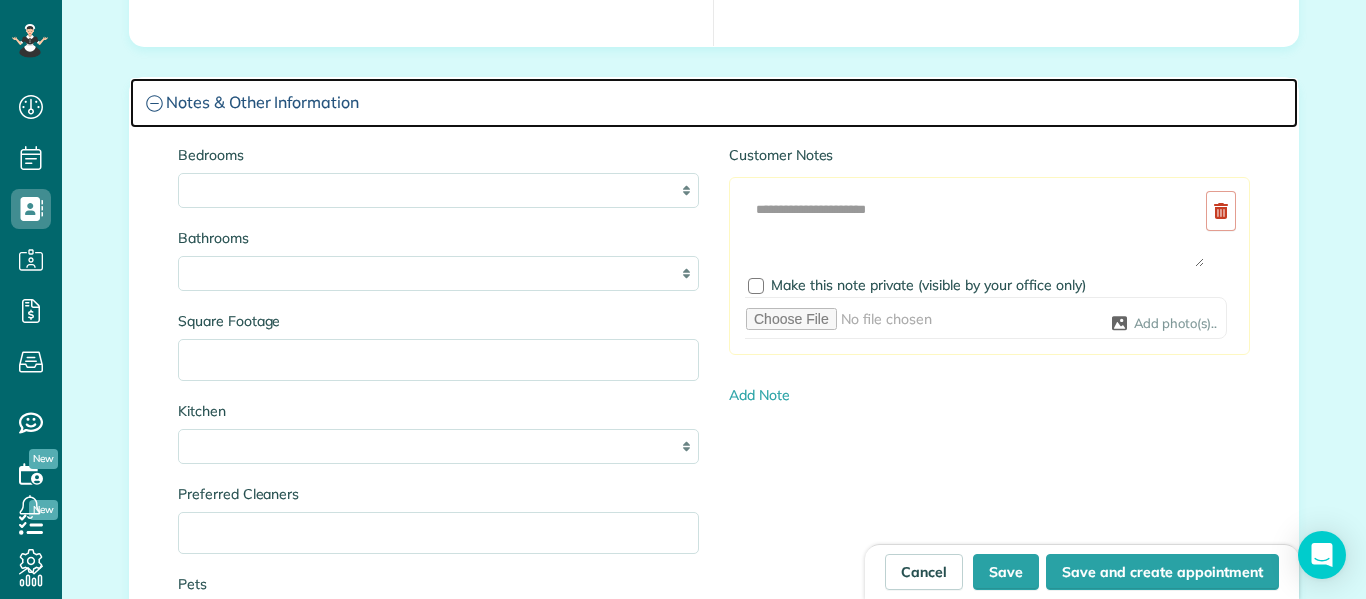 scroll, scrollTop: 1980, scrollLeft: 0, axis: vertical 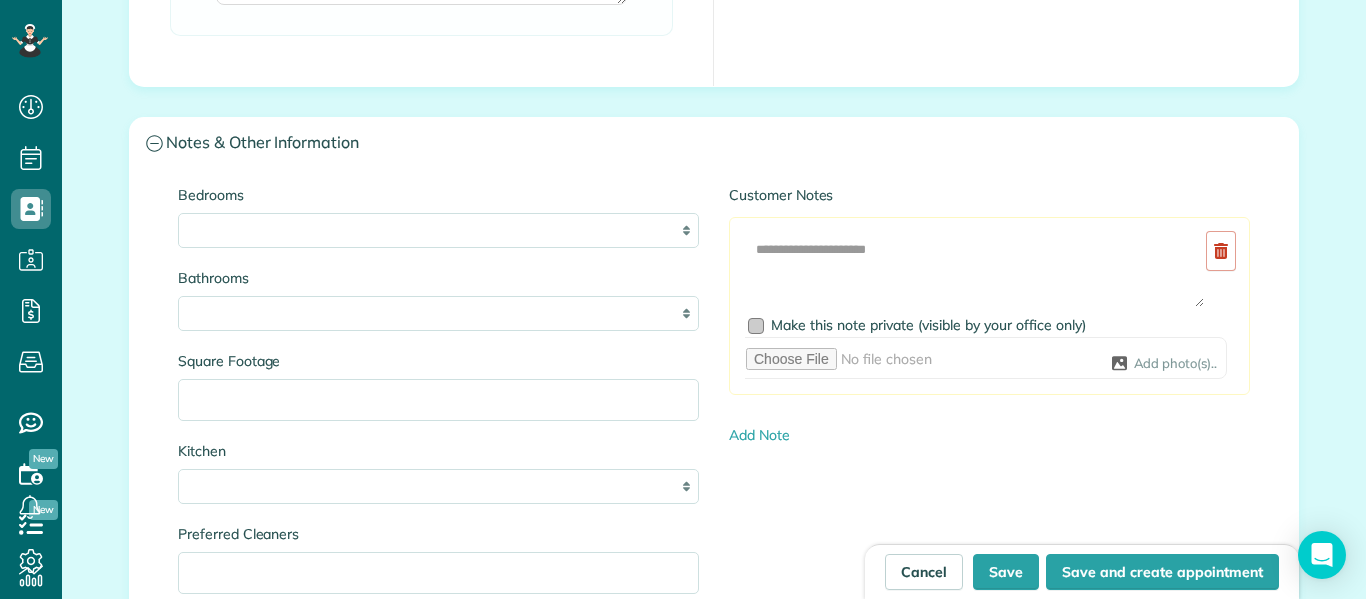 click at bounding box center (756, 326) 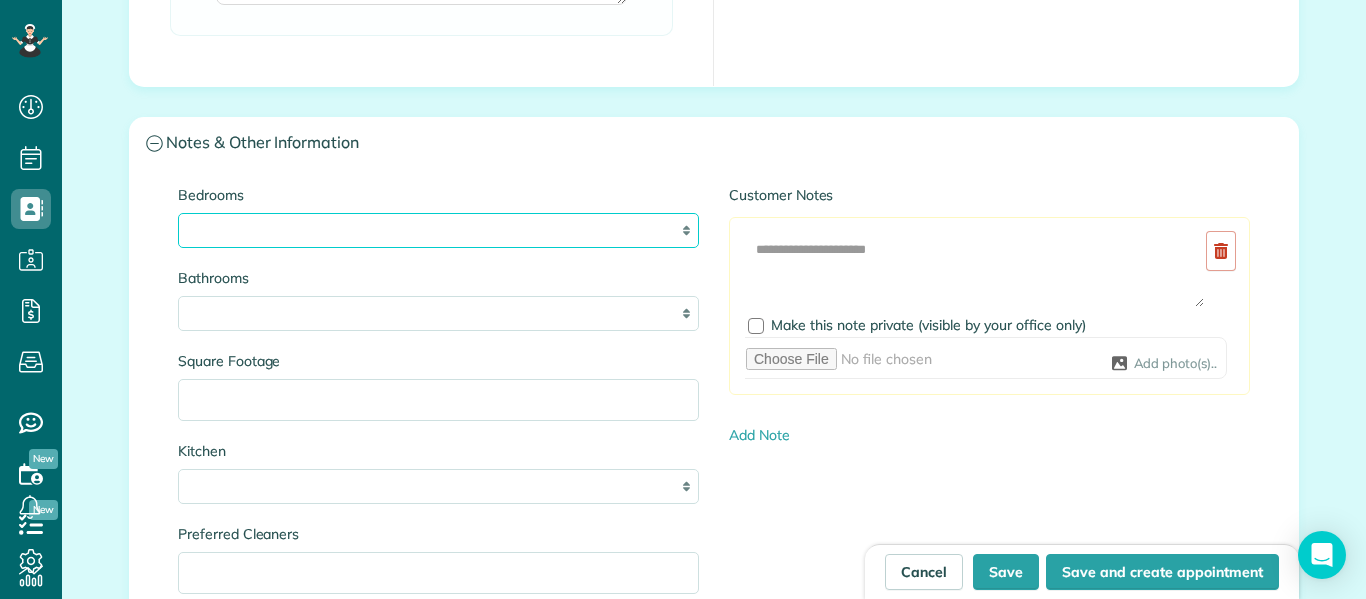 click on "*
*
*
*
**" at bounding box center (438, 230) 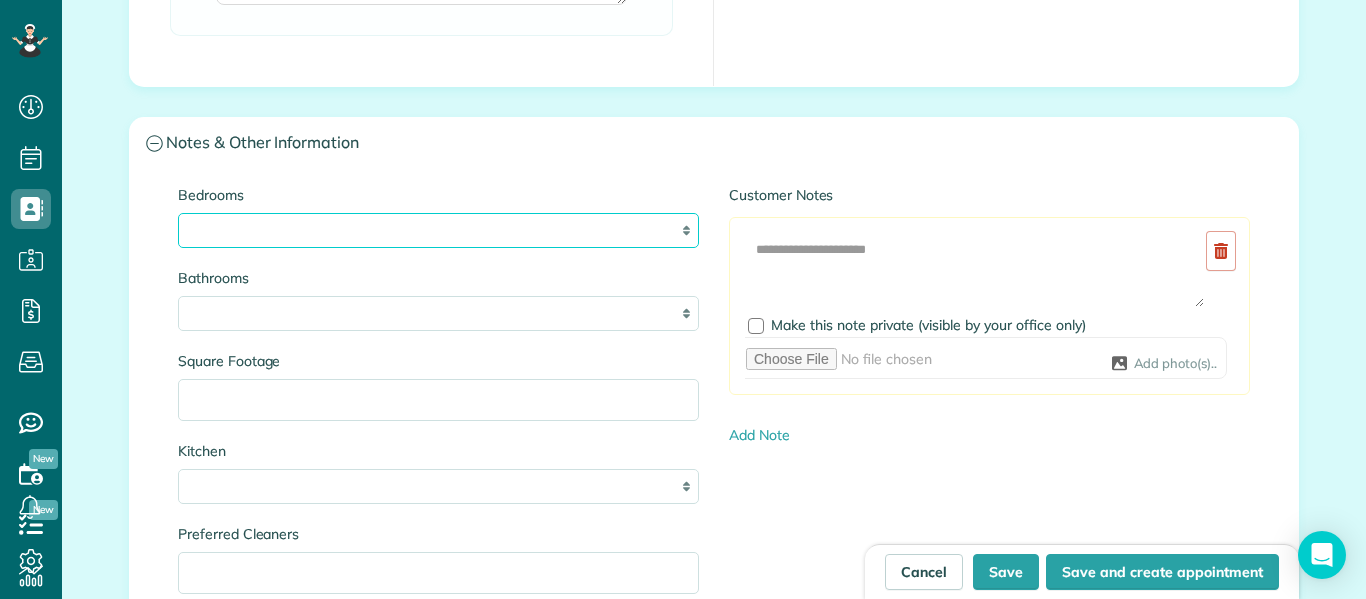 select on "*" 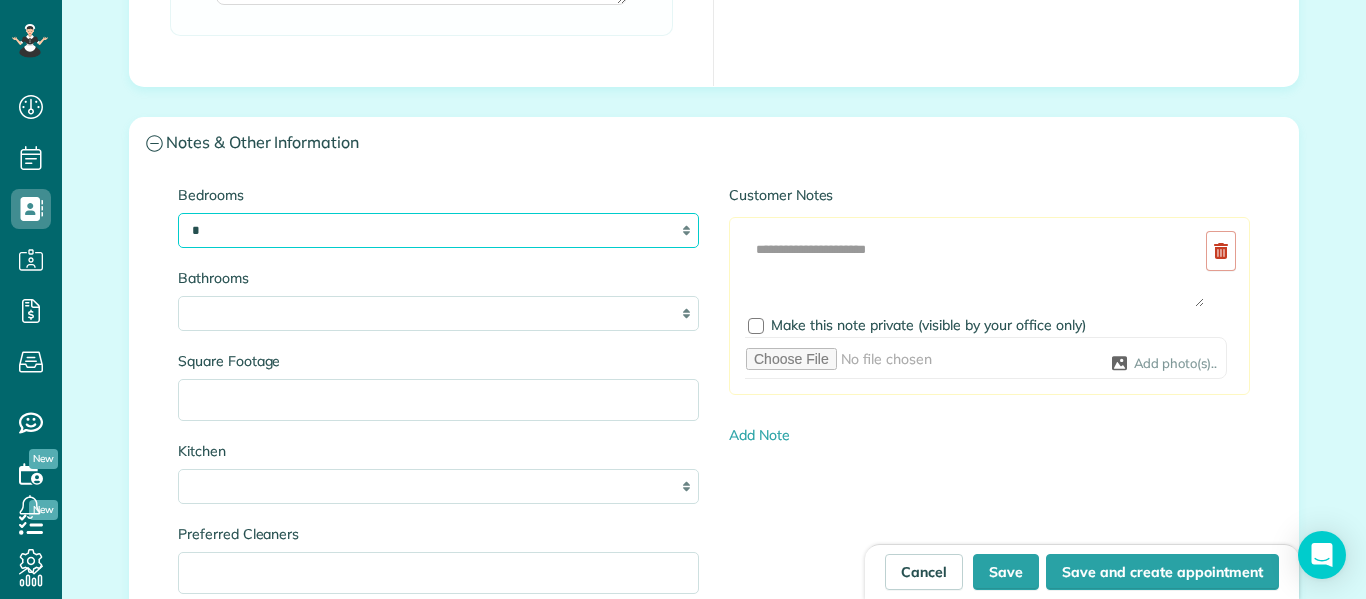 click on "*
*
*
*
**" at bounding box center (438, 230) 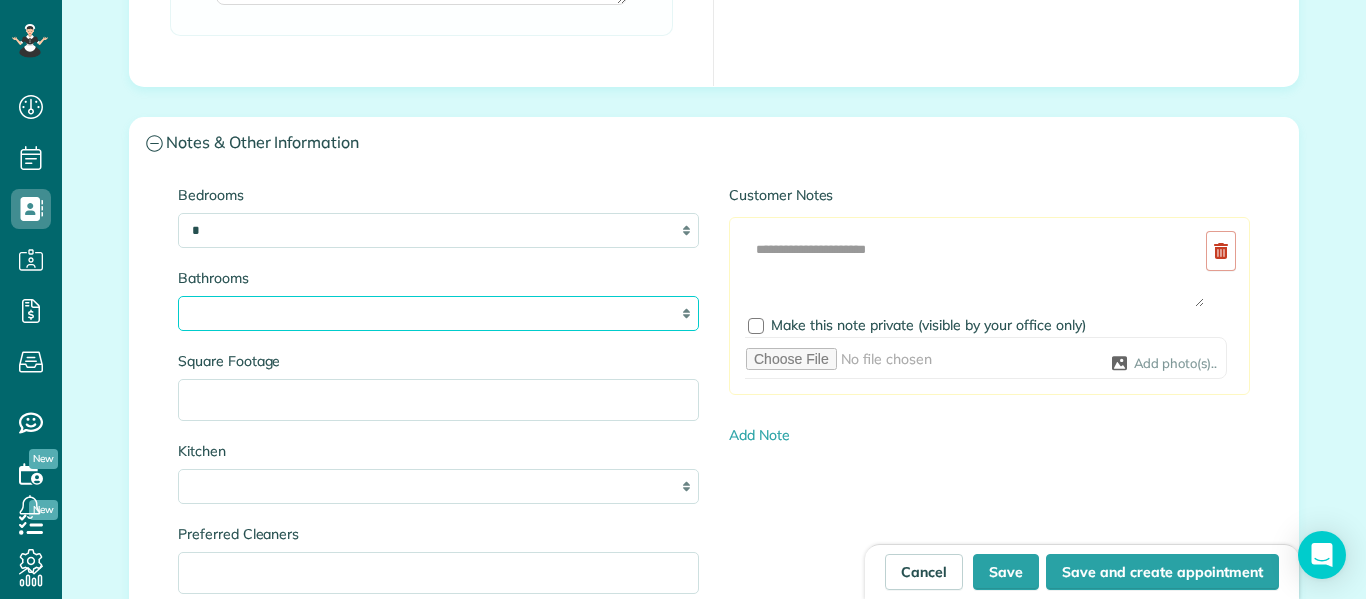 click on "*
***
*
***
*
***
*
***
**" at bounding box center (438, 313) 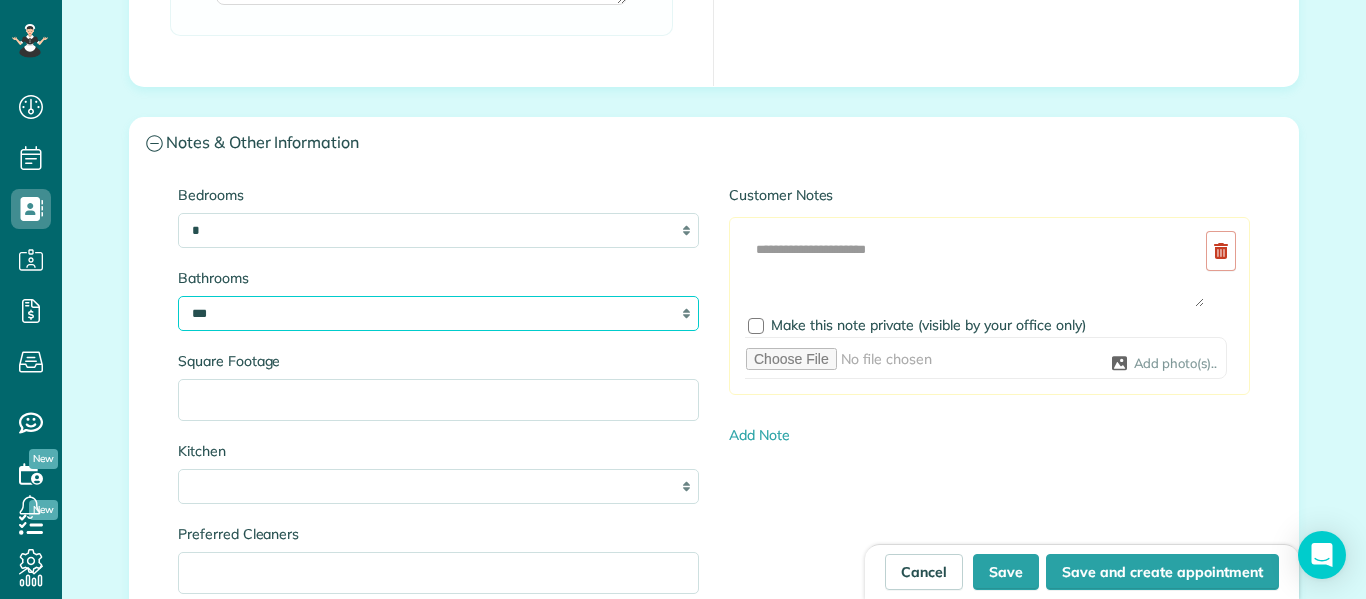click on "*
***
*
***
*
***
*
***
**" at bounding box center (438, 313) 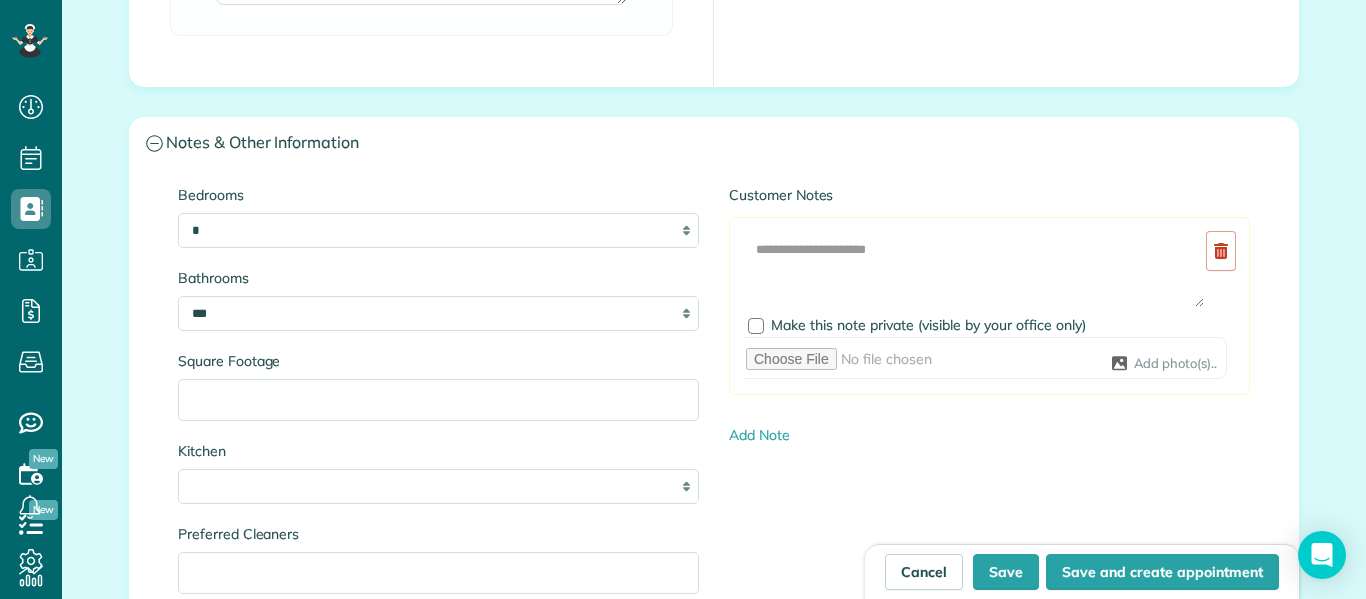 click on "Kitchen
*
*
*
*" at bounding box center [438, 472] 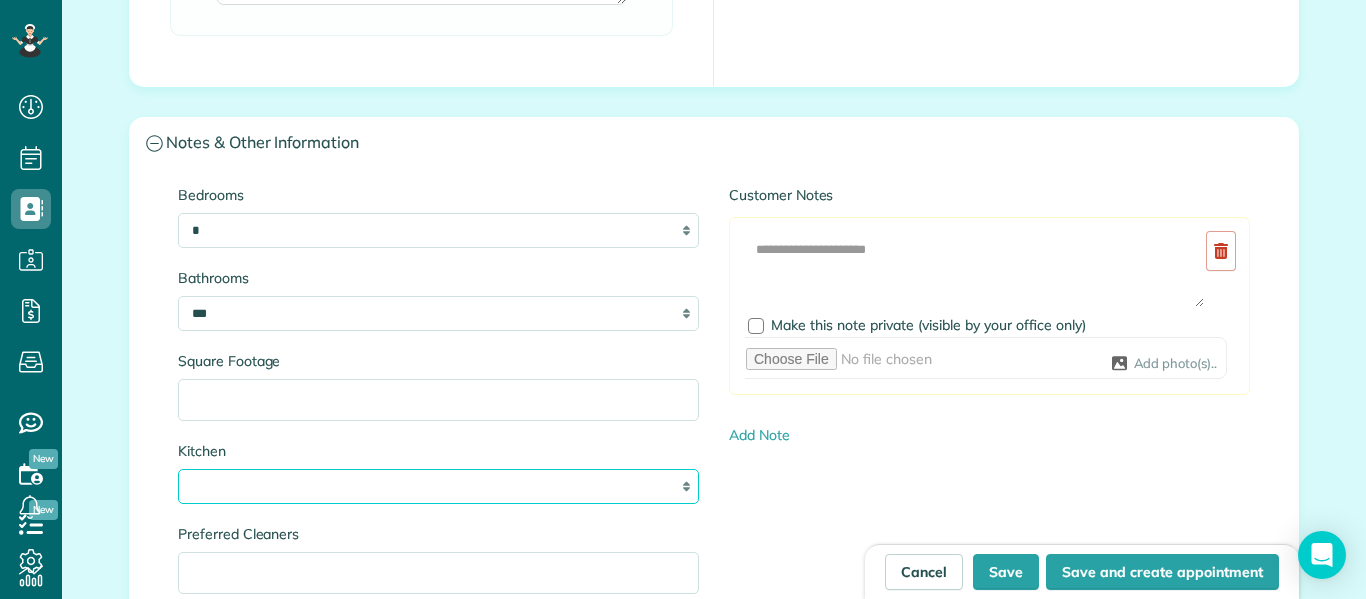click on "*
*
*
*" at bounding box center (438, 486) 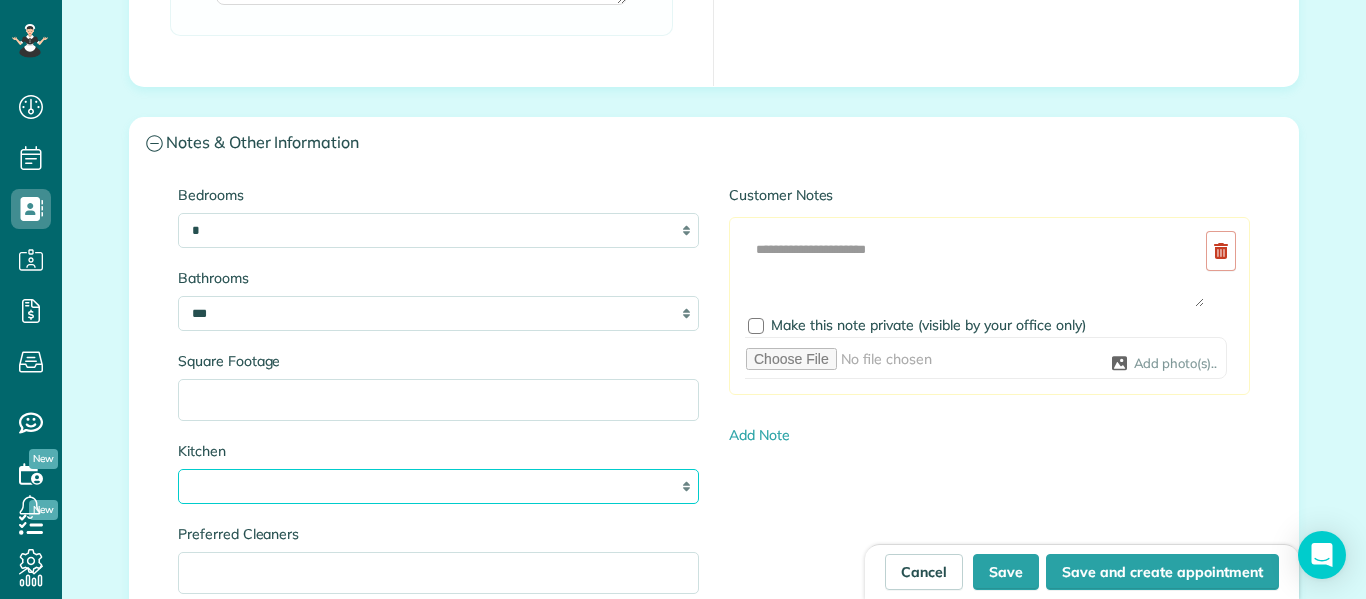 select on "*" 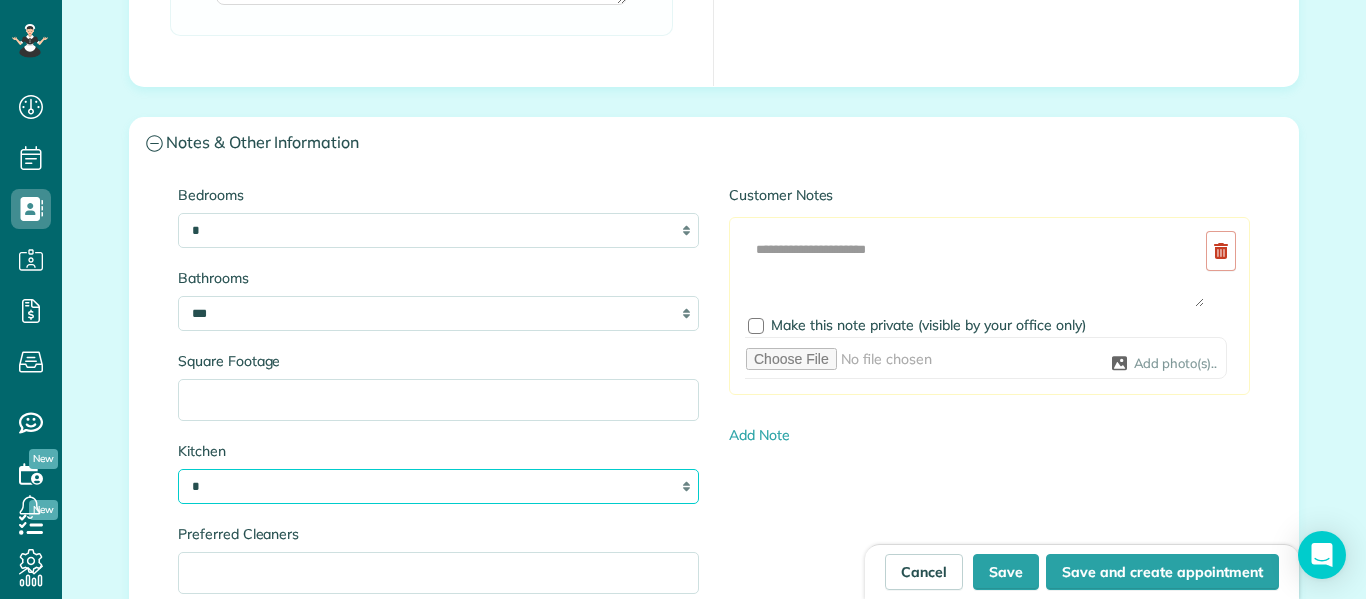 click on "*
*
*
*" at bounding box center [438, 486] 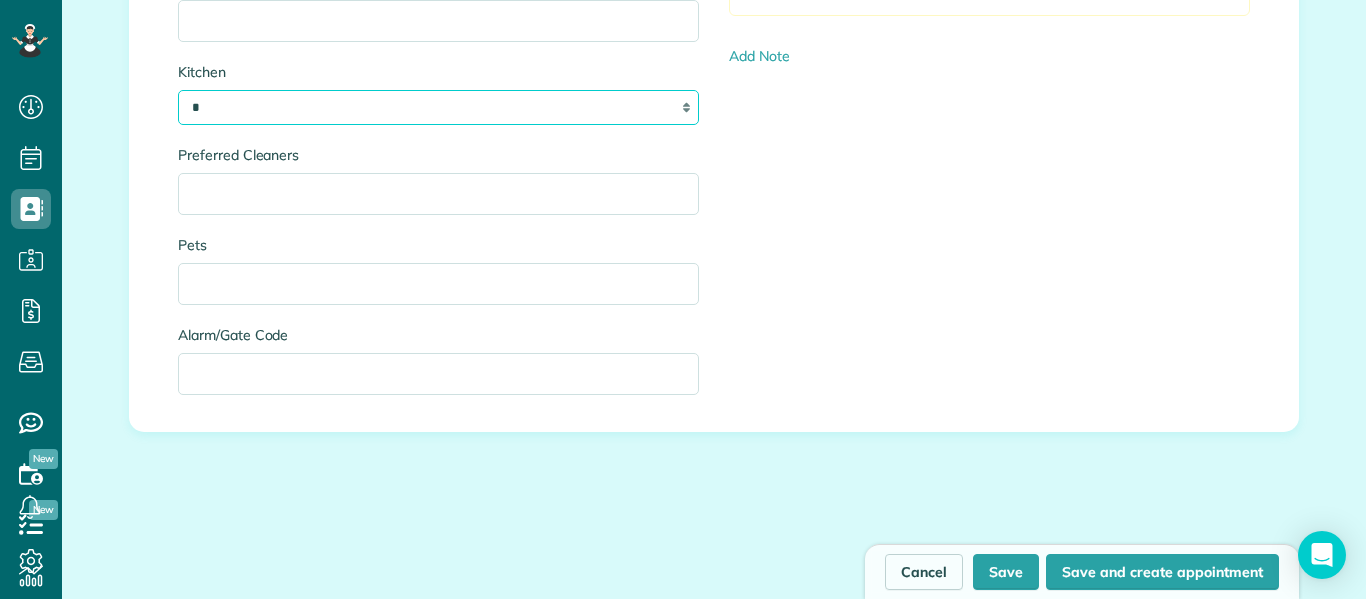 scroll, scrollTop: 2364, scrollLeft: 0, axis: vertical 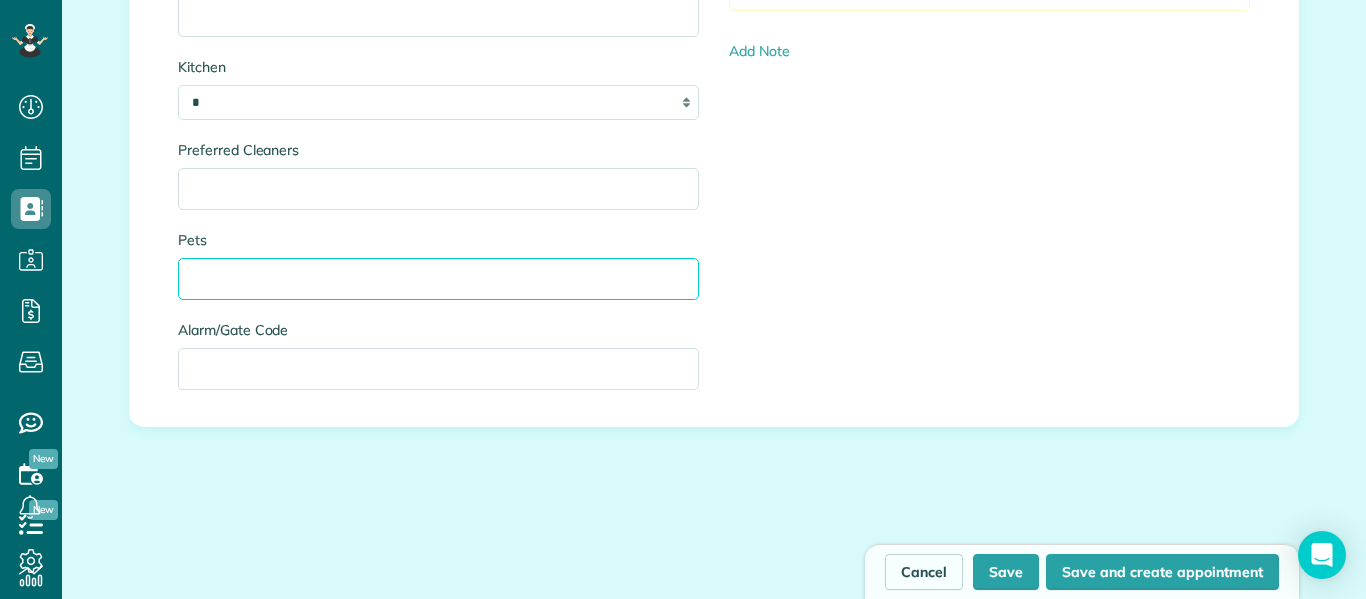 click on "Pets" at bounding box center (438, 279) 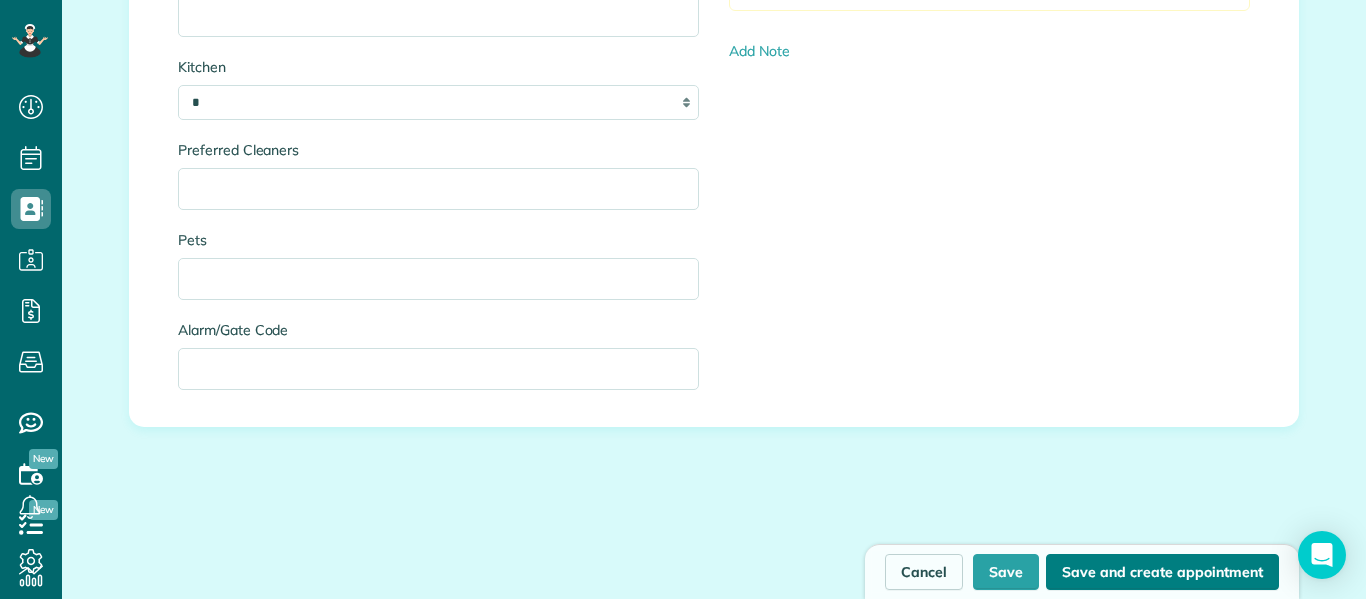 click on "Save and create appointment" at bounding box center (1162, 572) 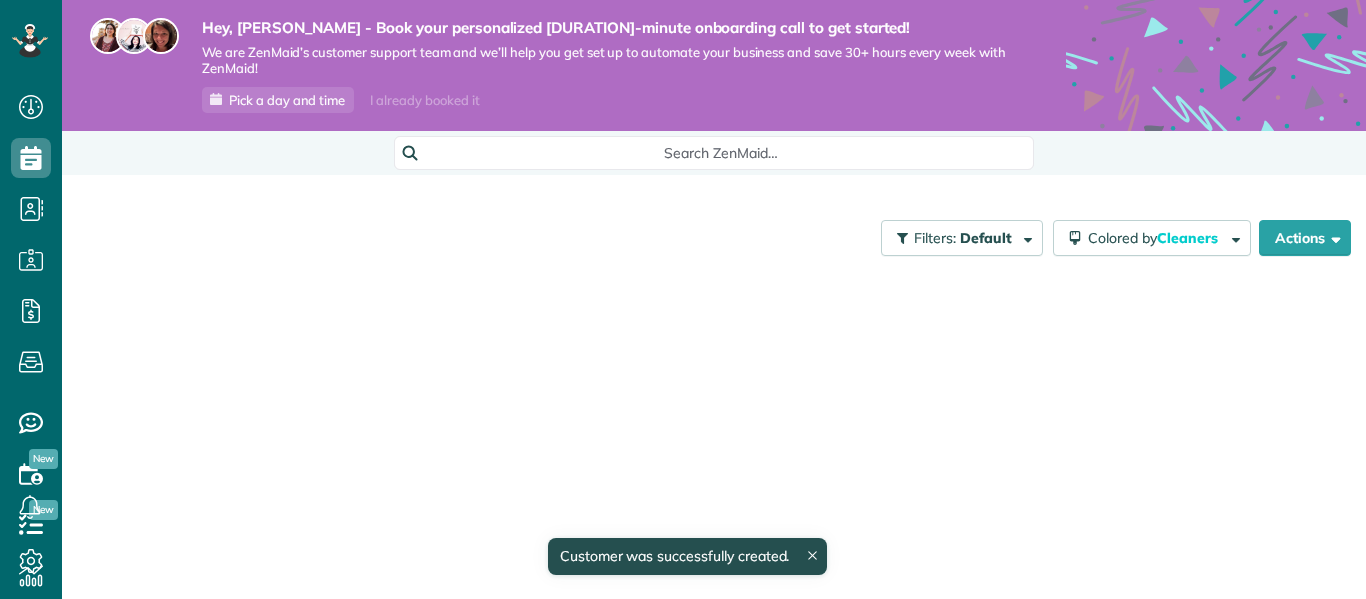 scroll, scrollTop: 0, scrollLeft: 0, axis: both 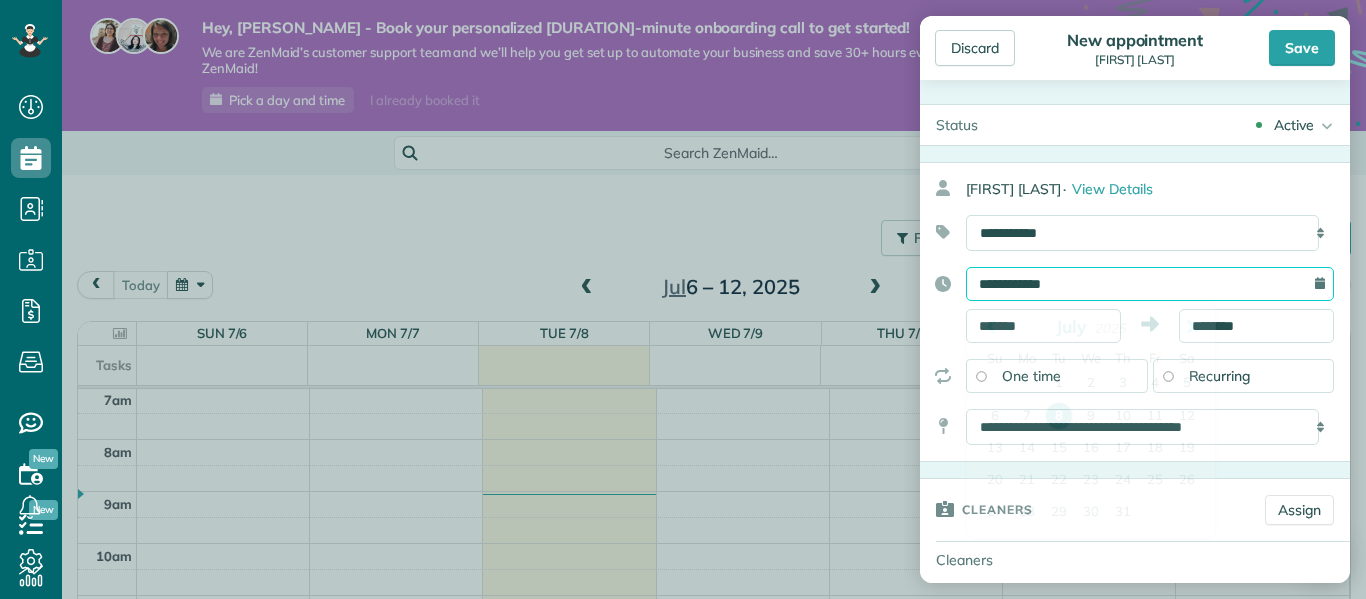 click on "**********" at bounding box center (1150, 284) 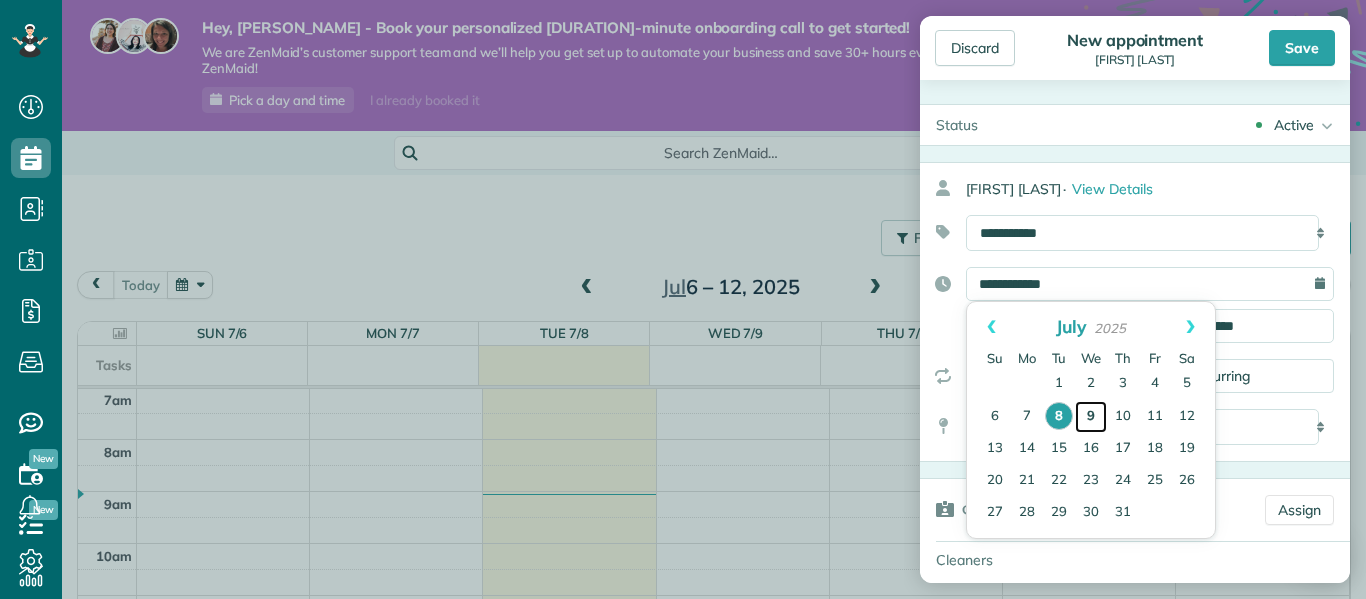 click on "9" at bounding box center [1091, 417] 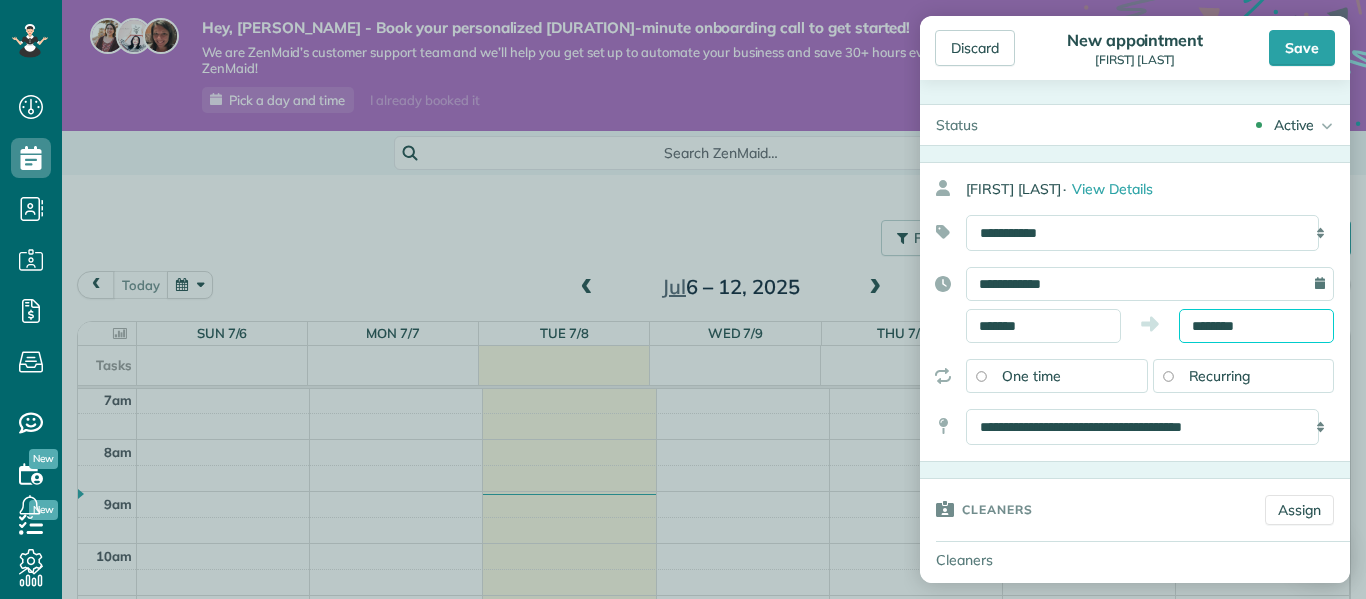 click on "********" at bounding box center [1256, 326] 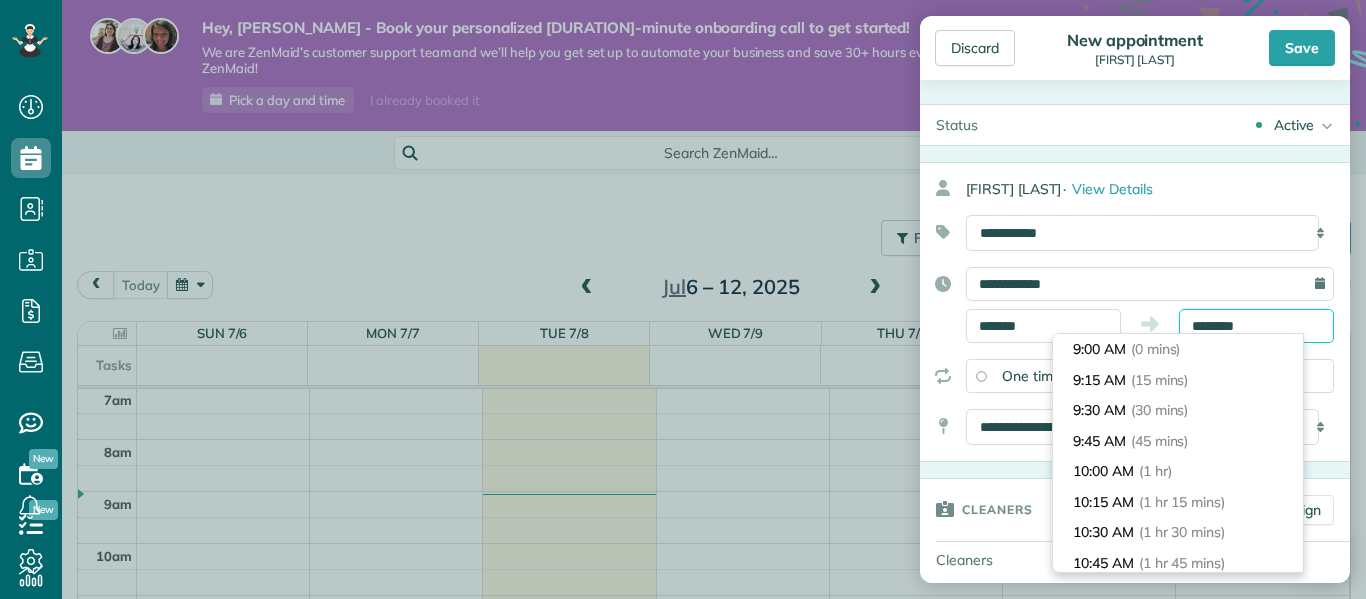 scroll, scrollTop: 214, scrollLeft: 0, axis: vertical 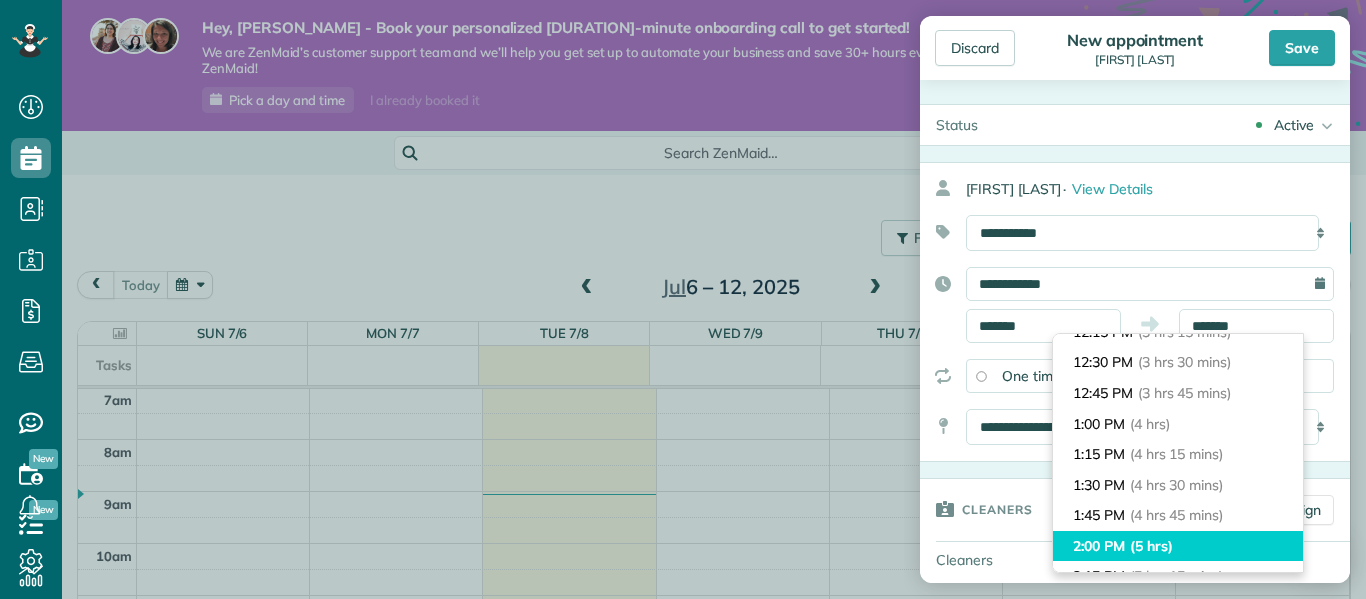 click on "2:00 PM  (5 hrs)" at bounding box center [1178, 546] 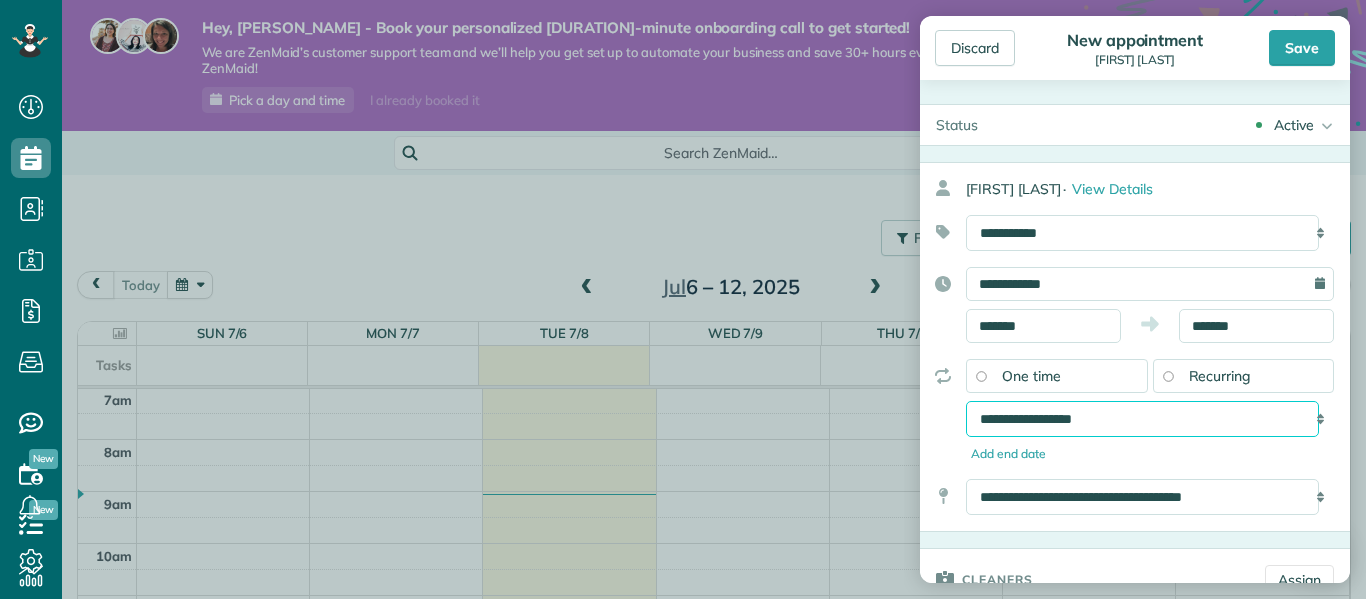 click on "**********" at bounding box center (1142, 419) 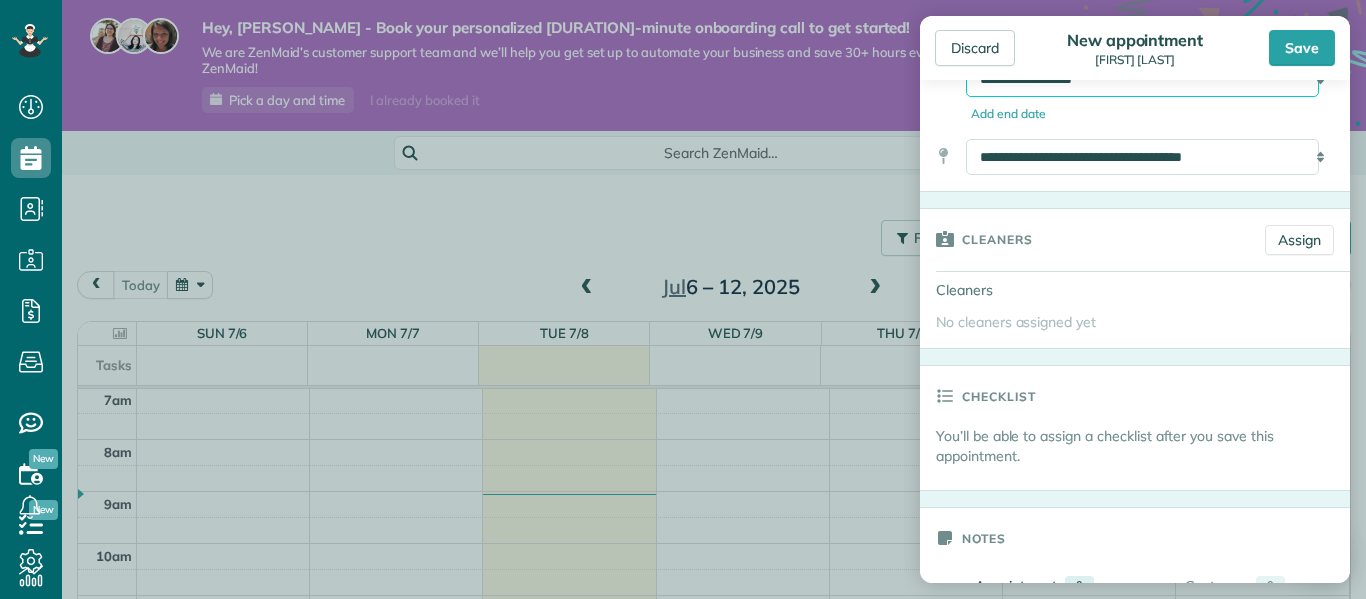 scroll, scrollTop: 345, scrollLeft: 0, axis: vertical 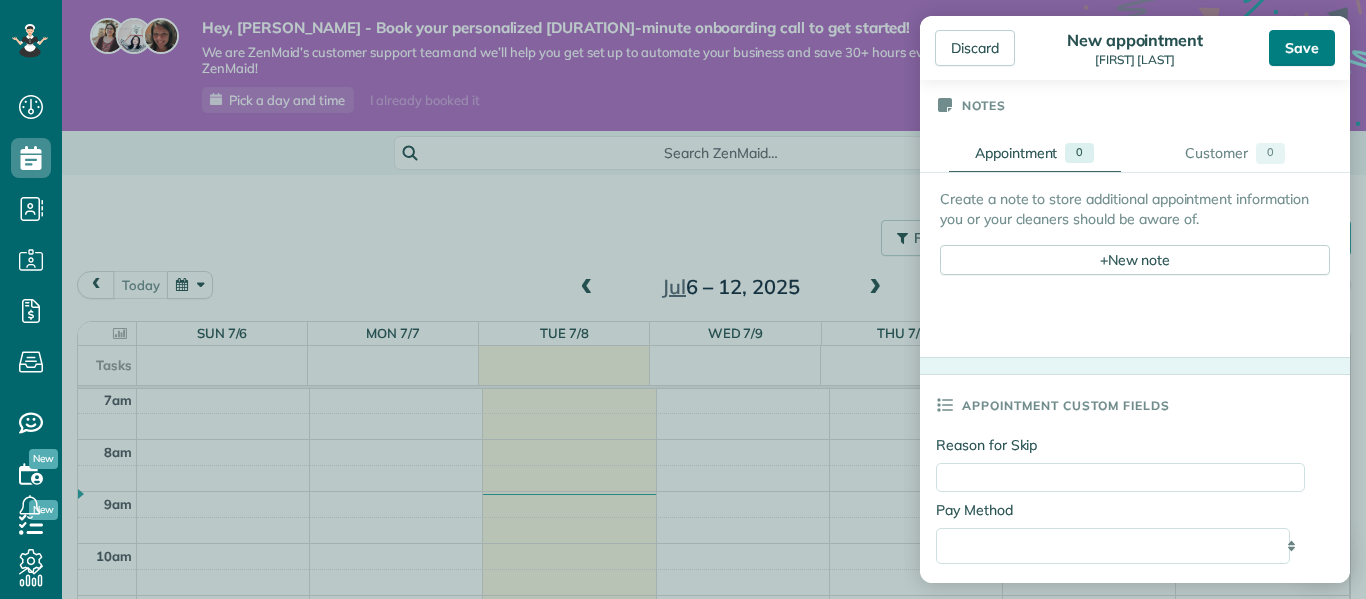 click on "Save" at bounding box center (1302, 48) 